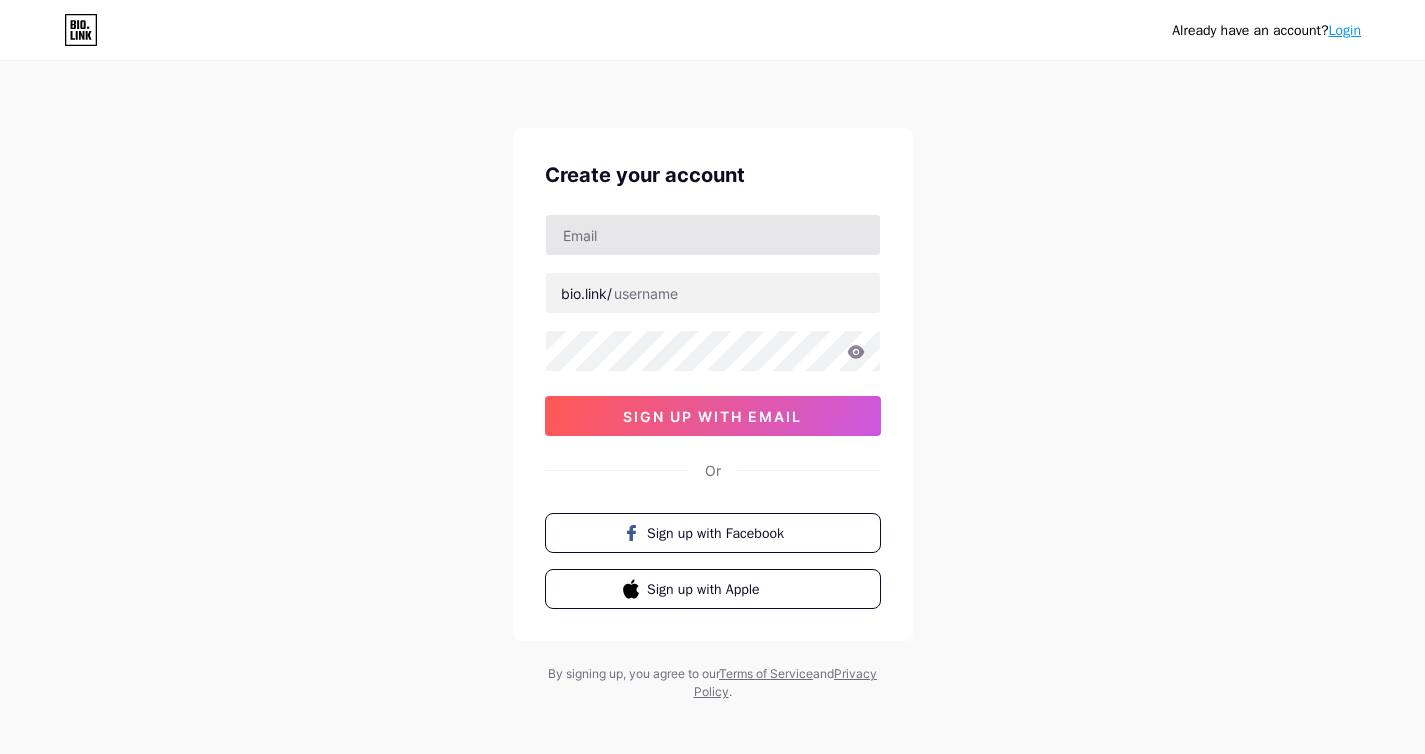 scroll, scrollTop: 0, scrollLeft: 0, axis: both 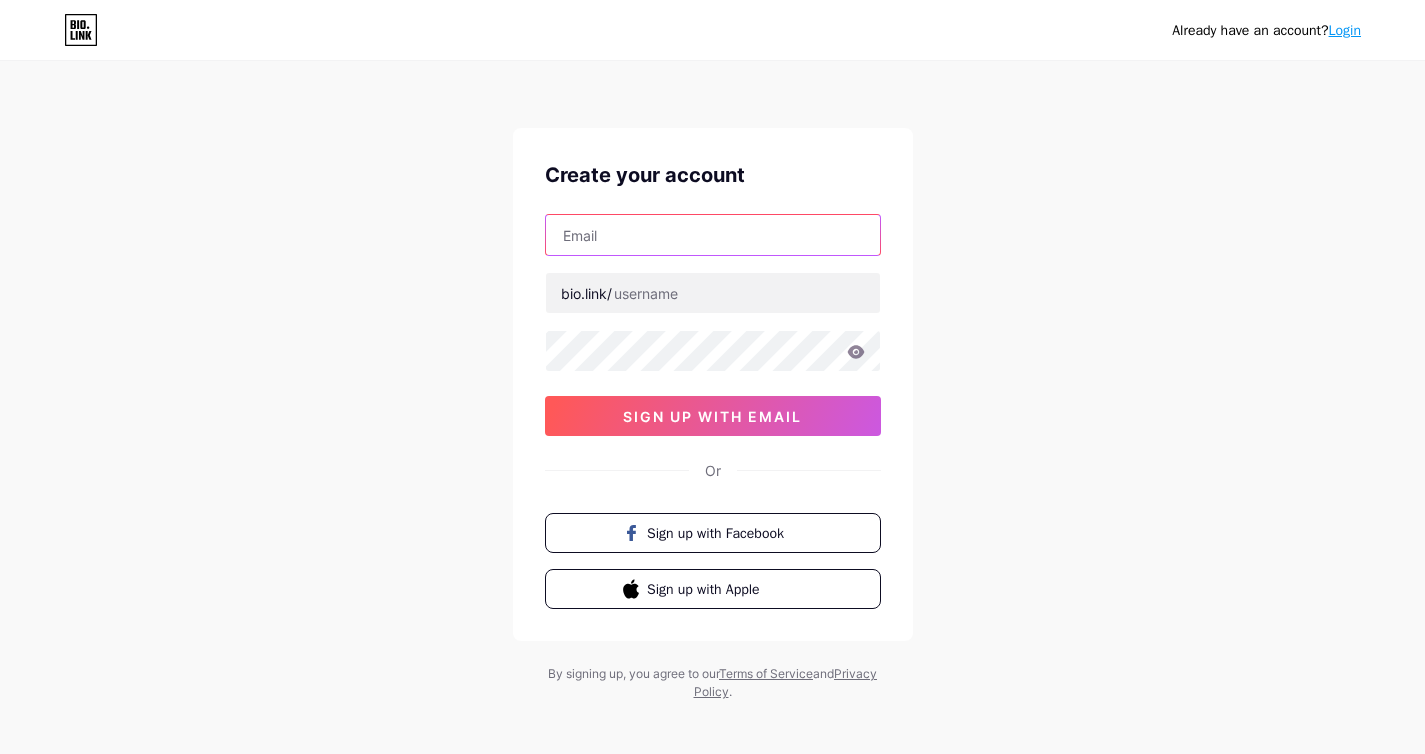 click at bounding box center (713, 235) 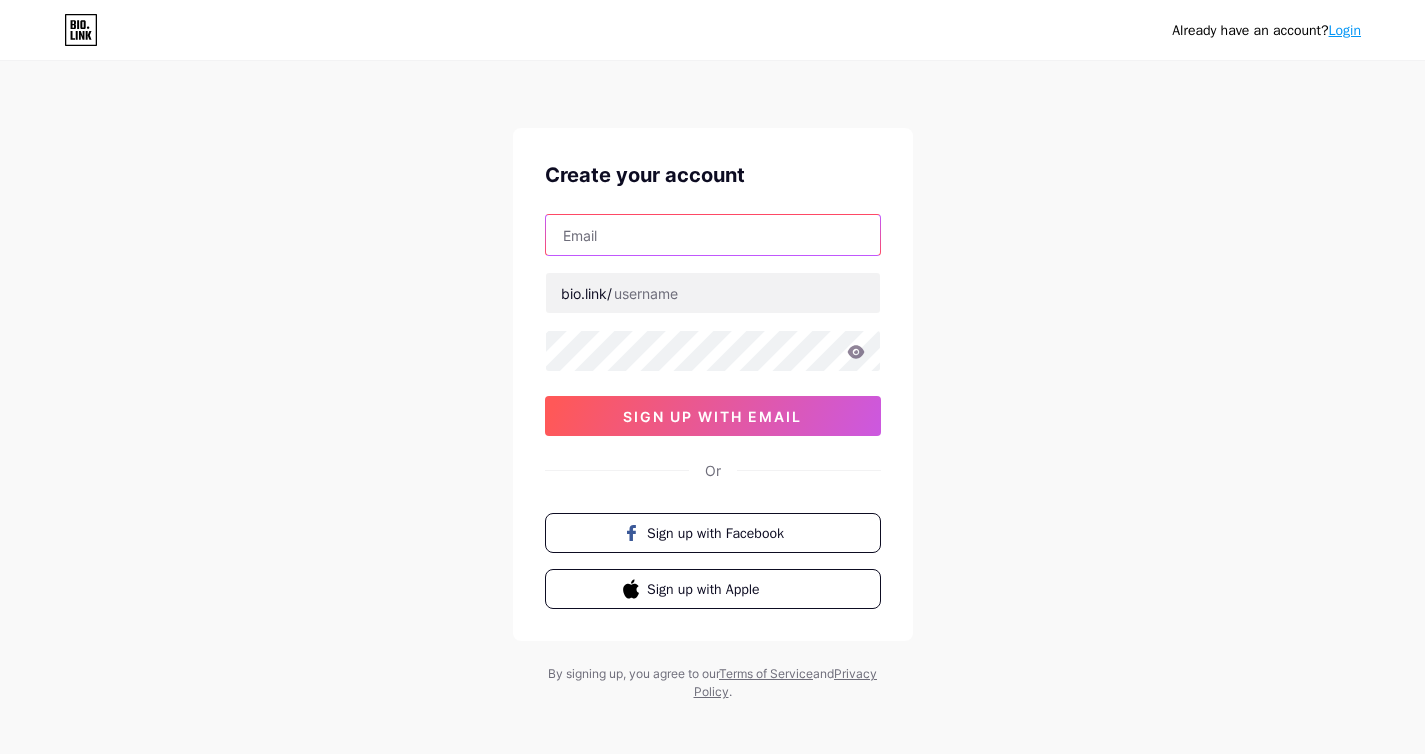 type on "[EMAIL]" 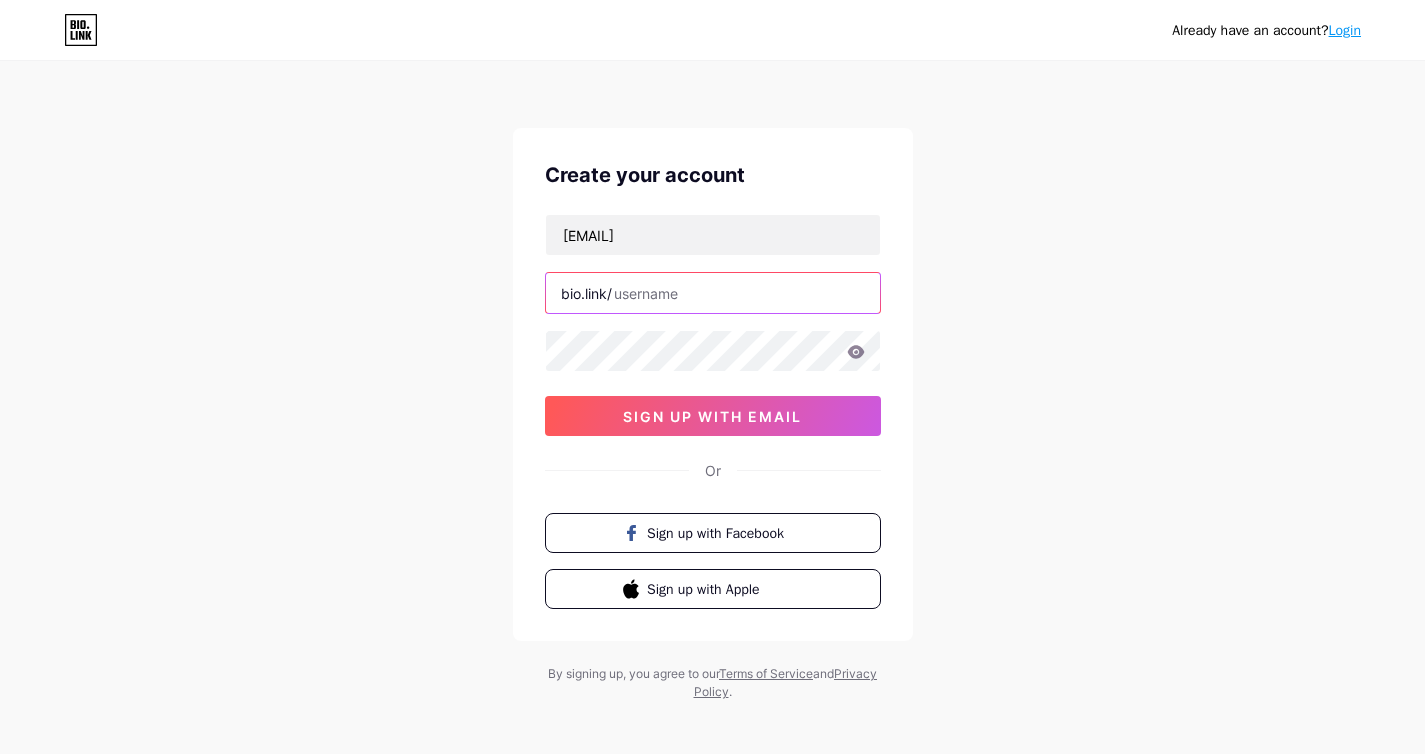 click at bounding box center (713, 293) 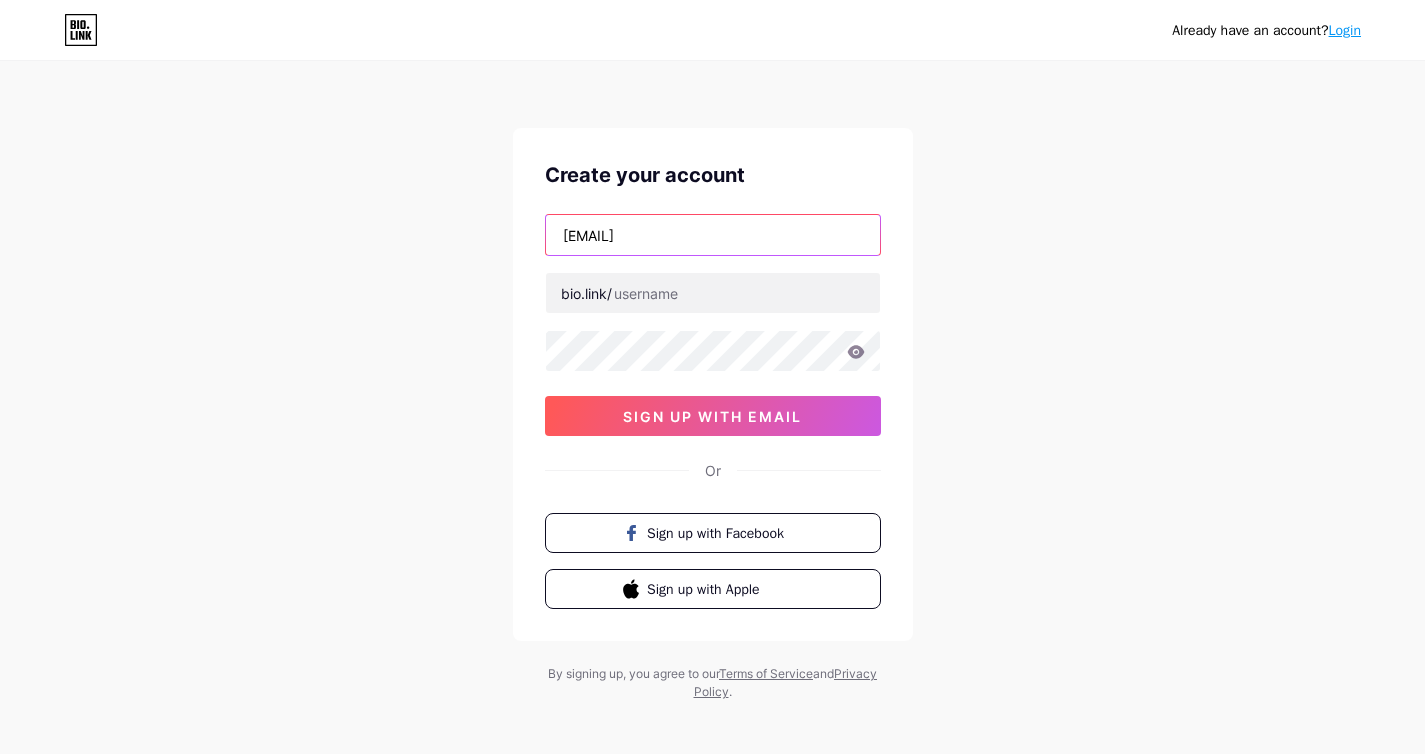 click on "[EMAIL]" at bounding box center (713, 235) 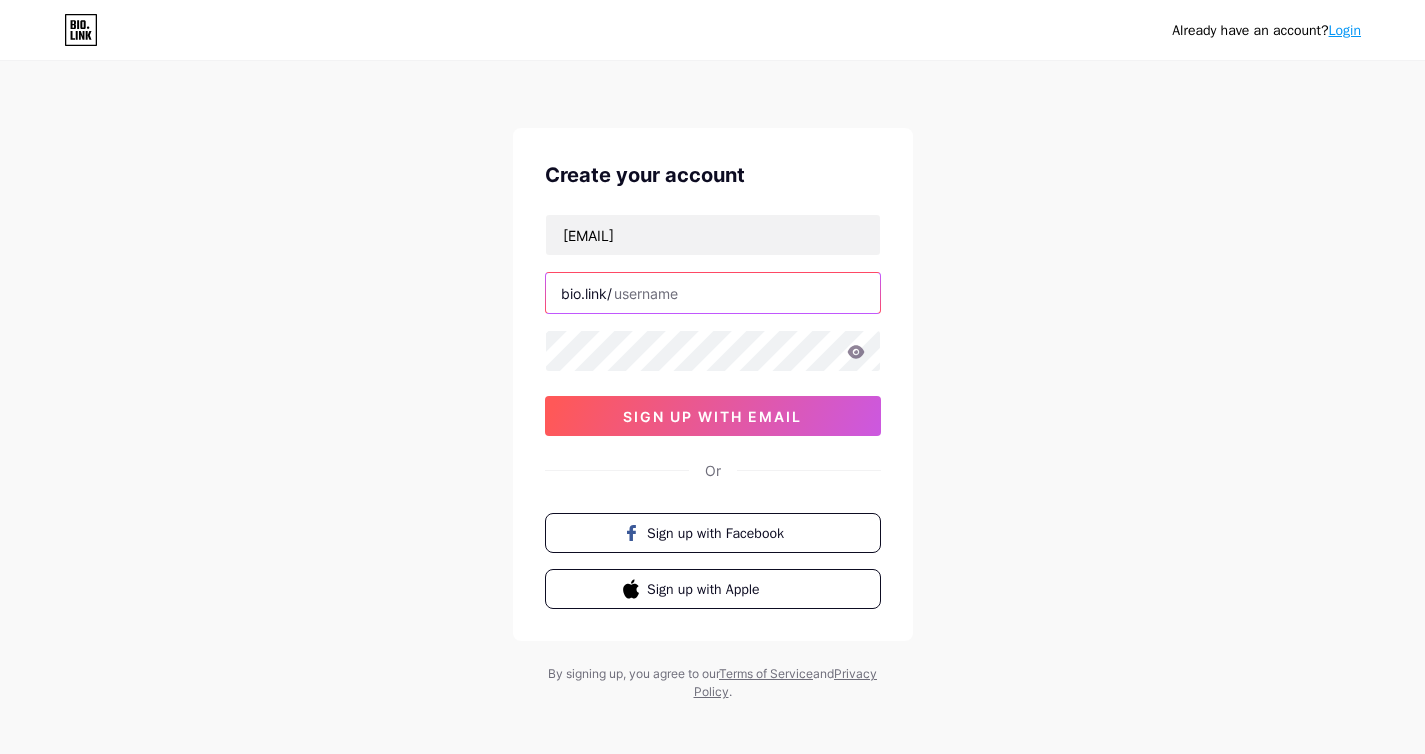 click at bounding box center (713, 293) 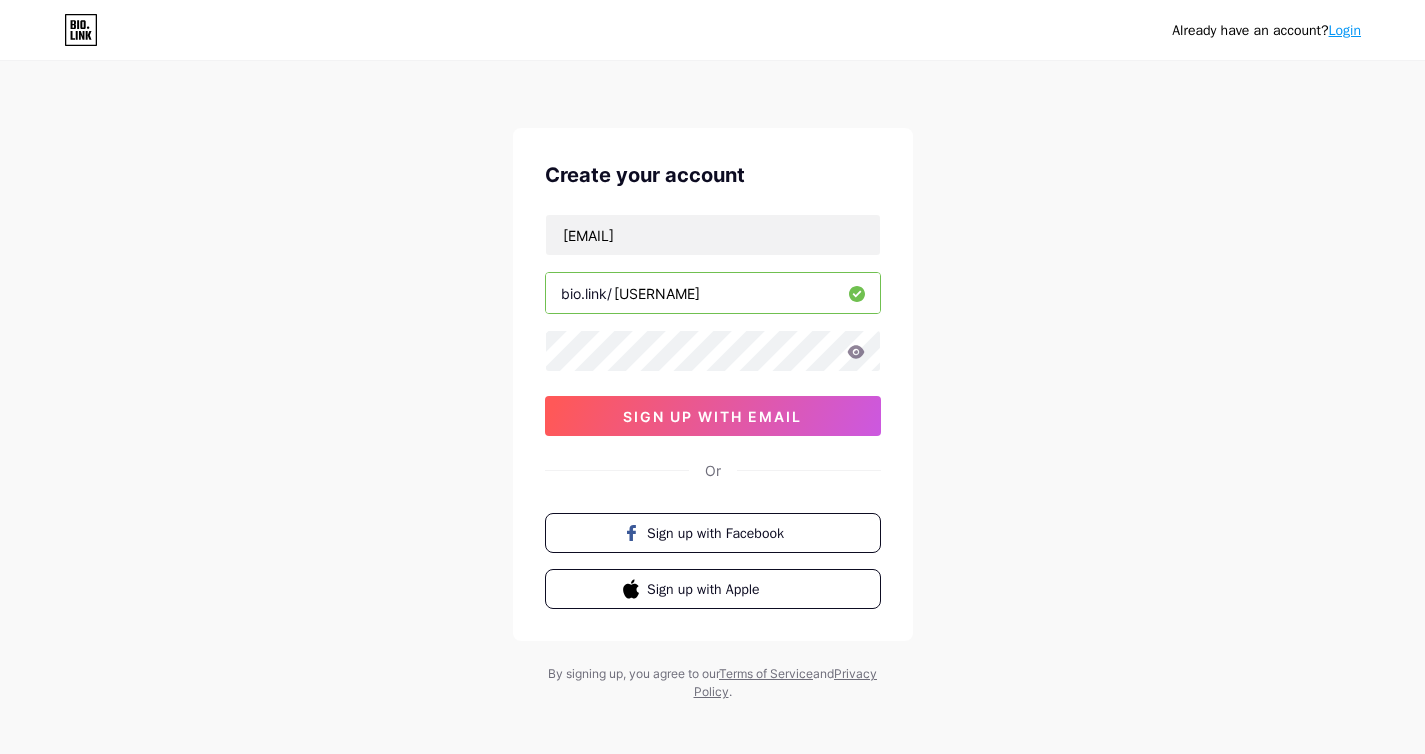 click on "[USERNAME]" at bounding box center [713, 293] 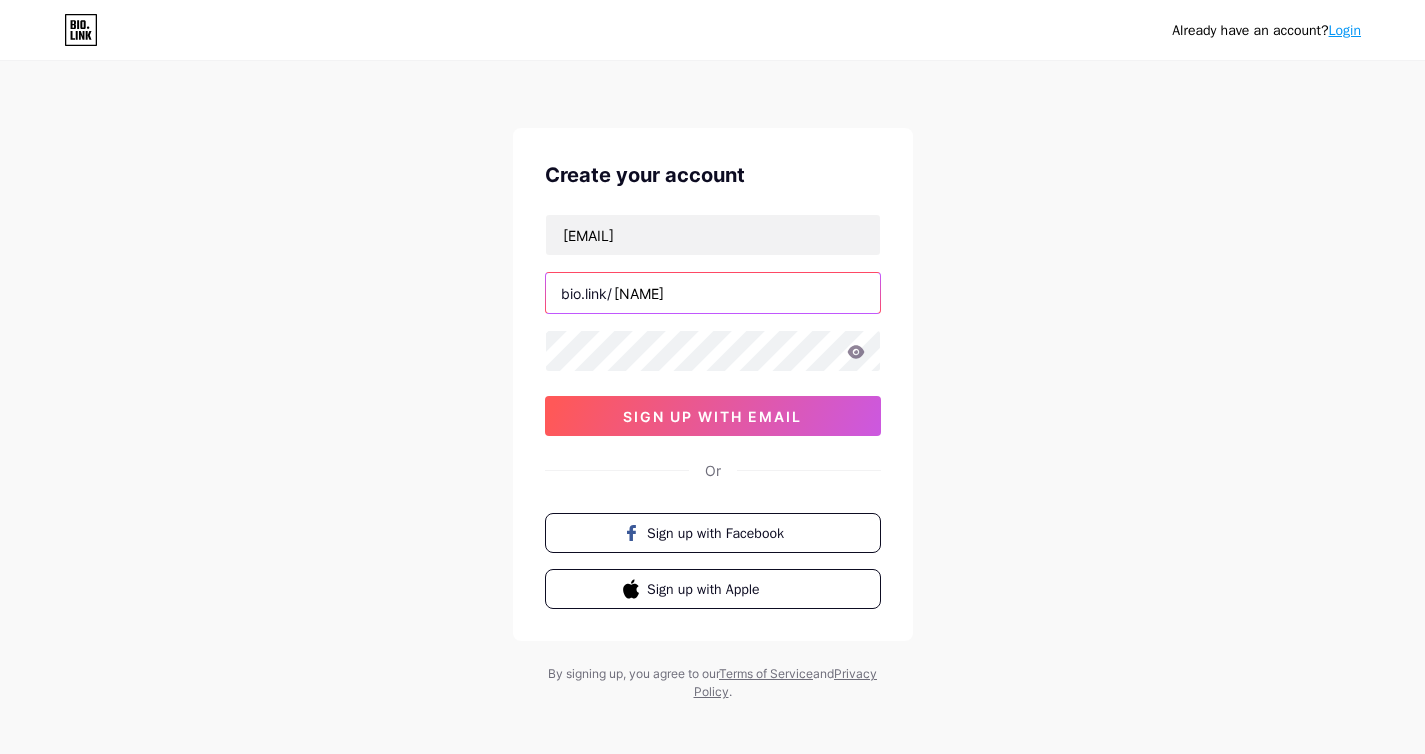 type on "[USERNAME]" 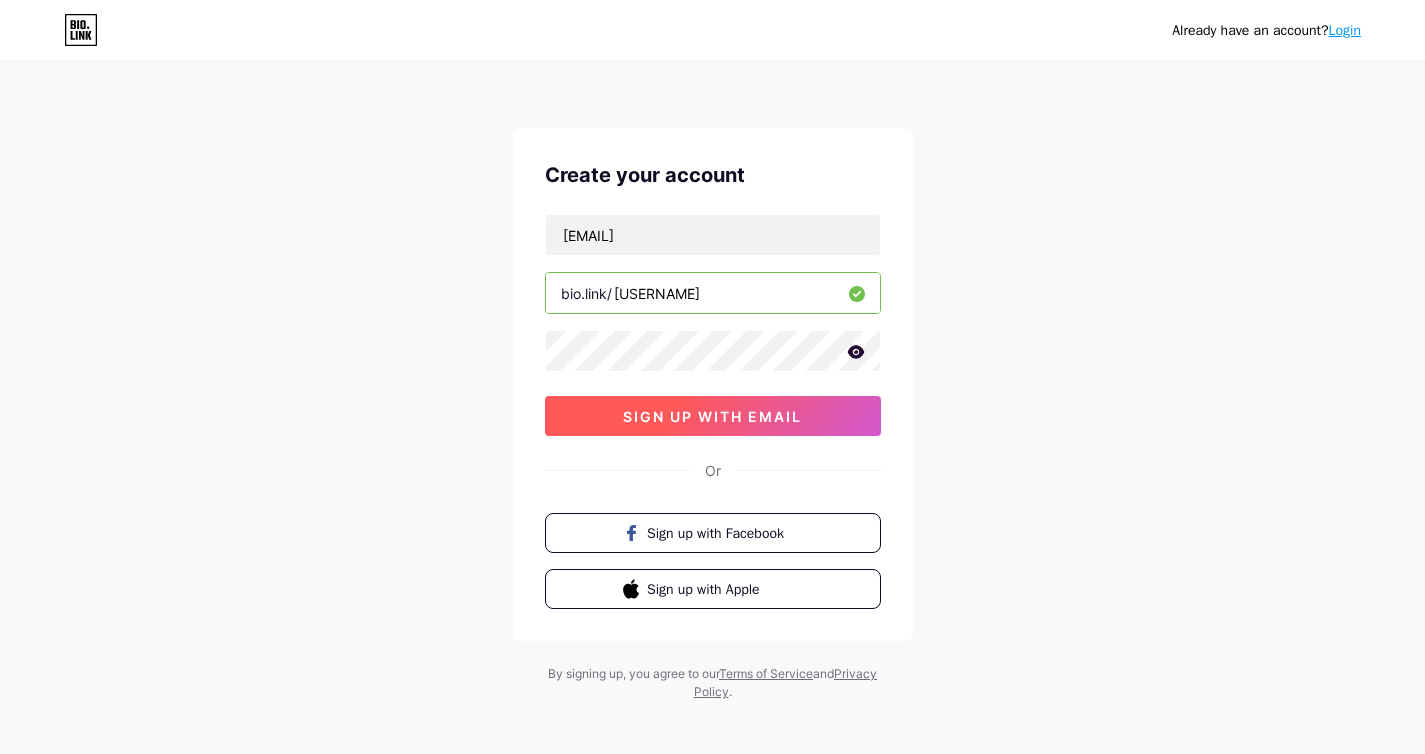 click on "sign up with email" at bounding box center (712, 416) 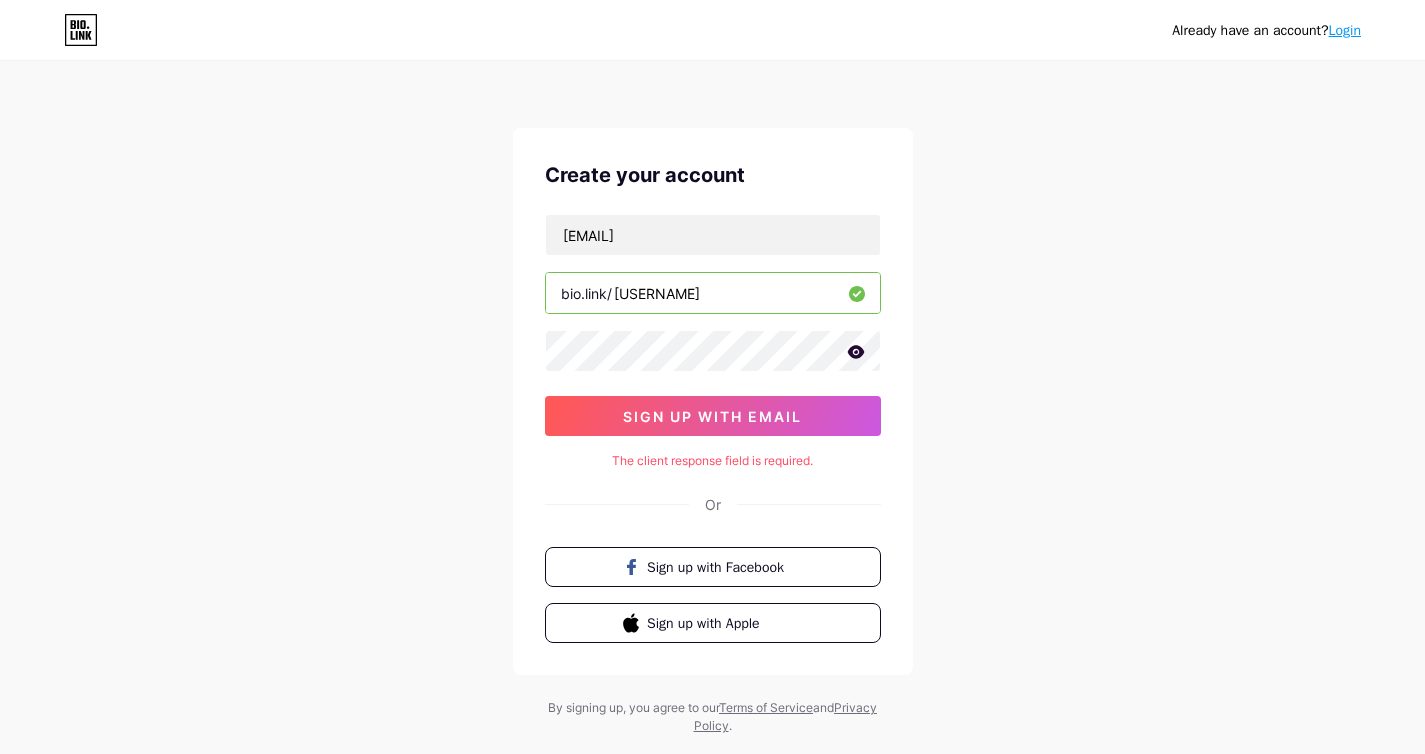 click 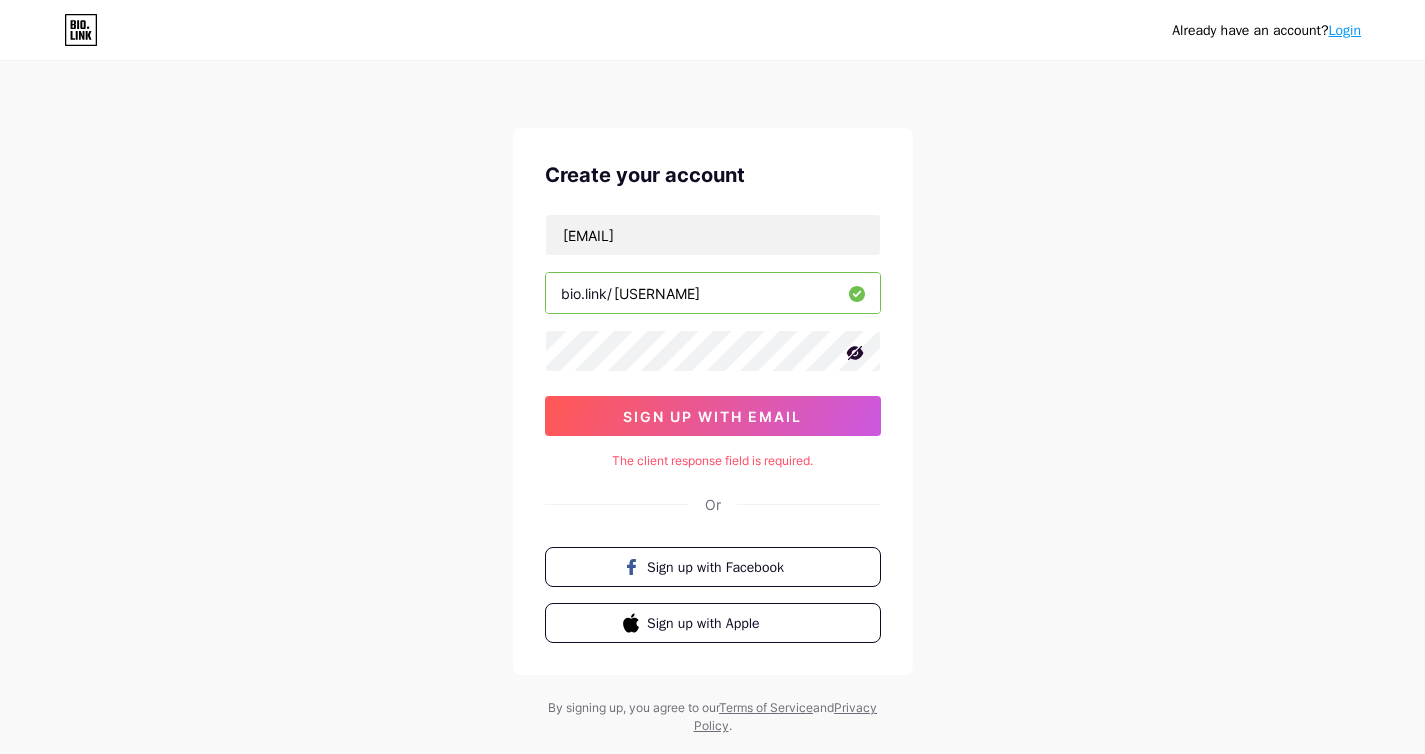 click on "The client response field is required." at bounding box center (713, 461) 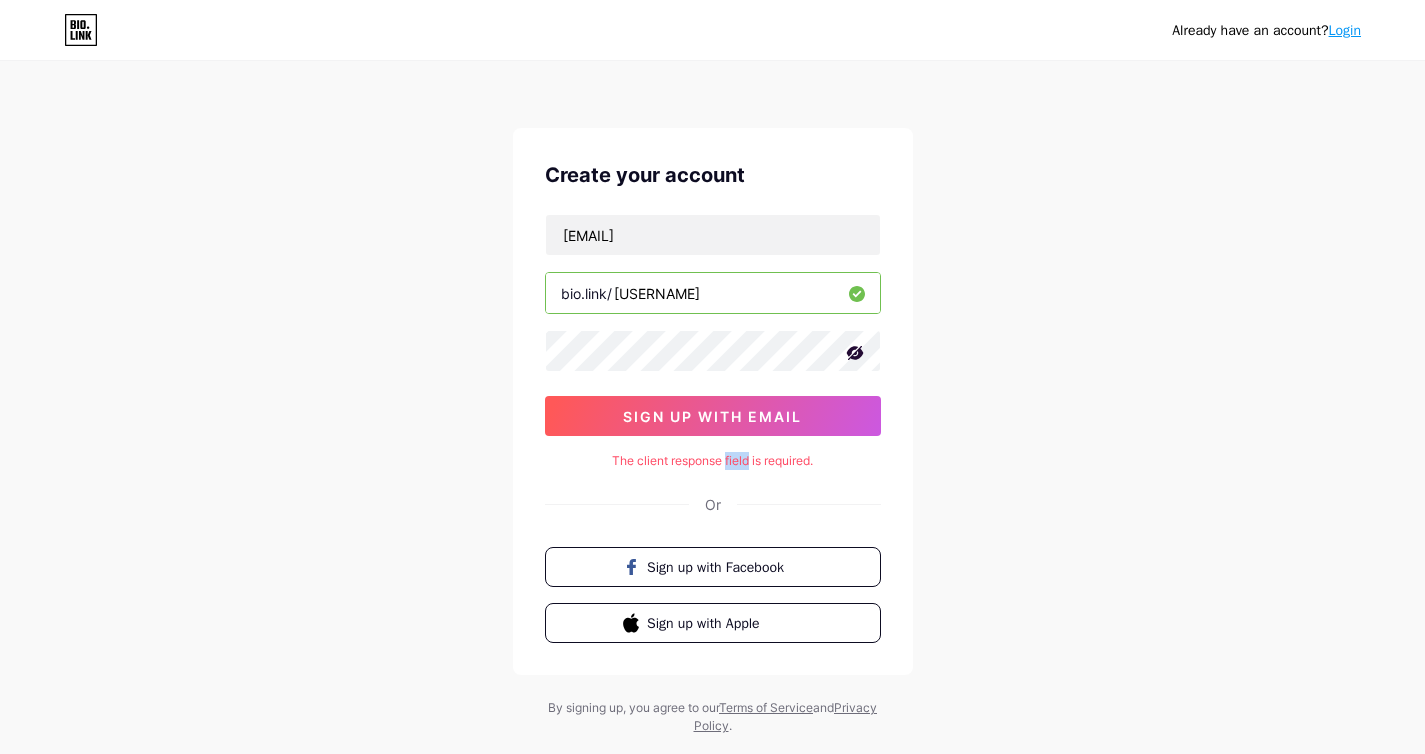 click on "The client response field is required." at bounding box center [713, 461] 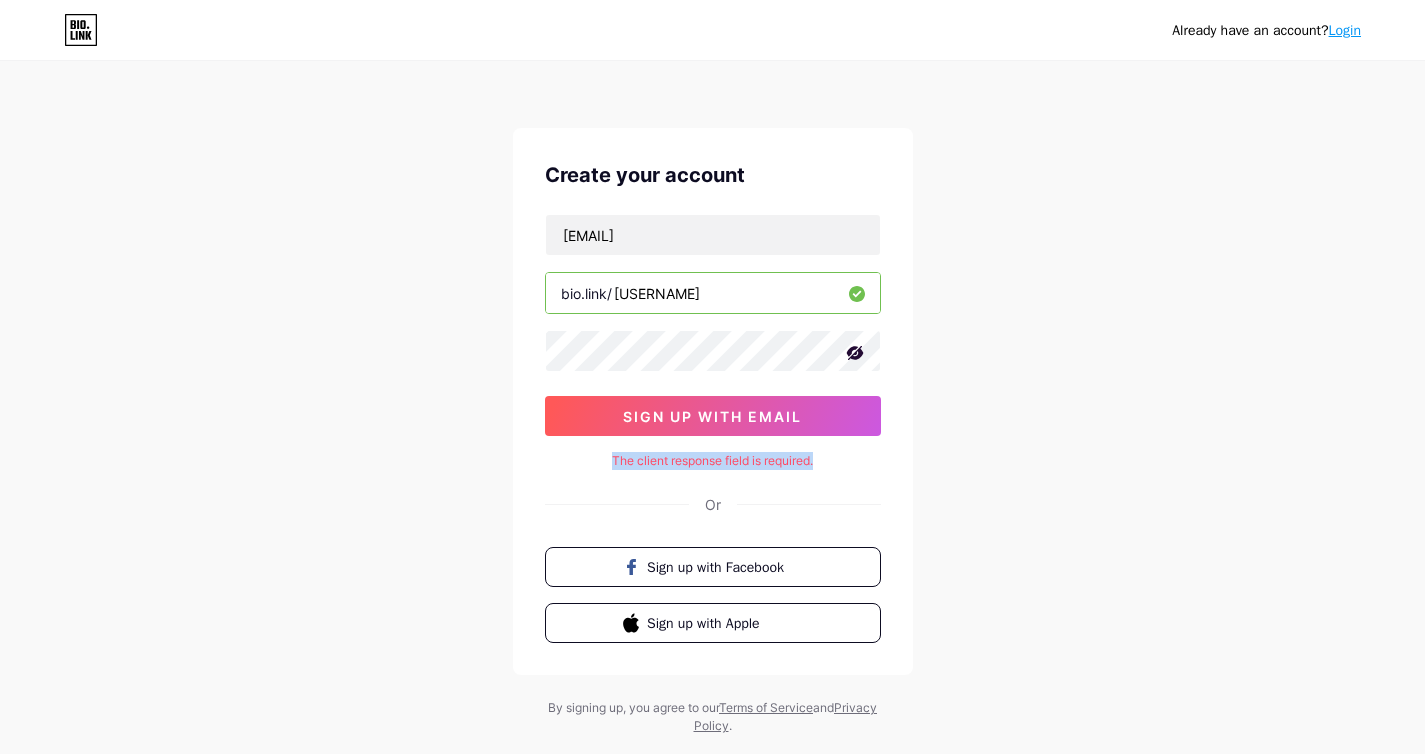 click on "The client response field is required." at bounding box center (713, 461) 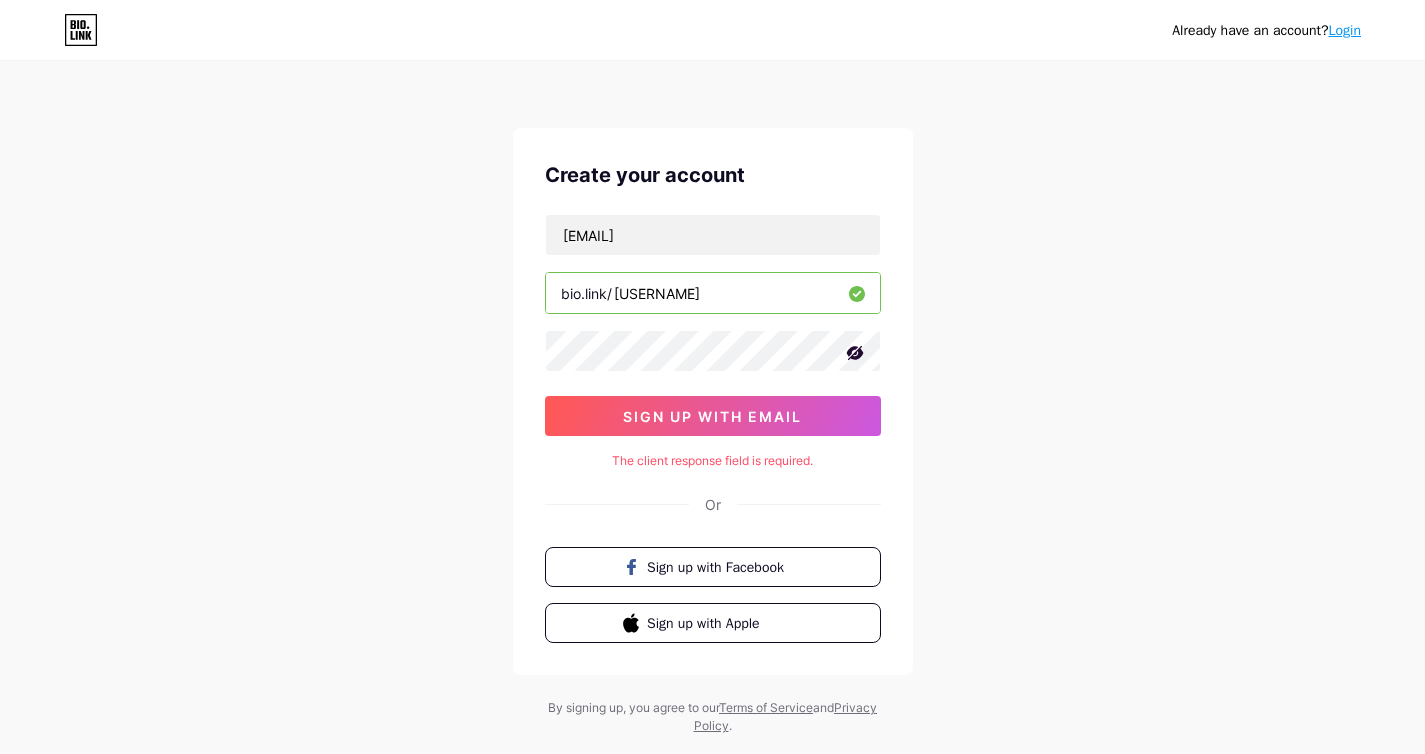click on "Already have an account?  Login   Create your account     sponghe@gmail.com     bio.link/   augustogordillo                     sign up with email     The client response field is required.     Or       Sign up with Facebook
Sign up with Apple
By signing up, you agree to our  Terms of Service  and  Privacy Policy ." at bounding box center [712, 399] 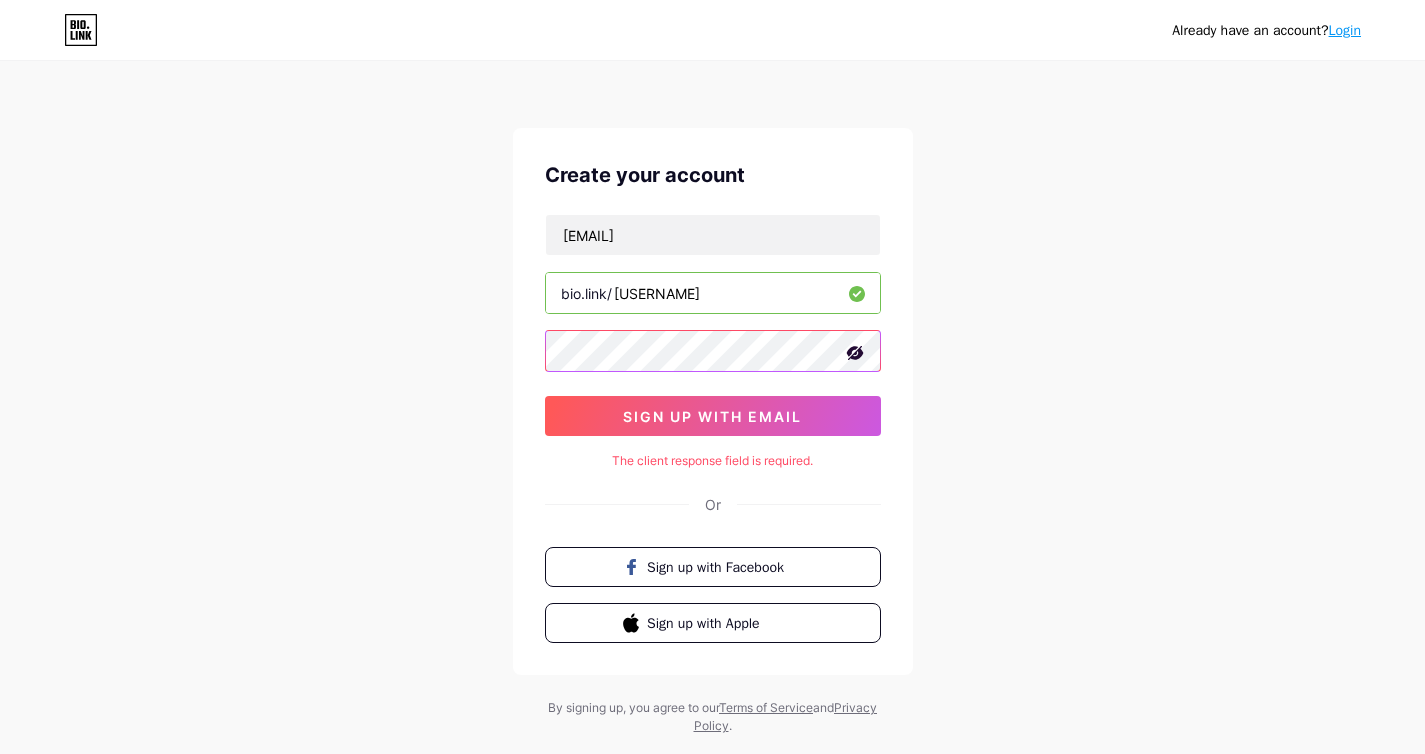scroll, scrollTop: 45, scrollLeft: 0, axis: vertical 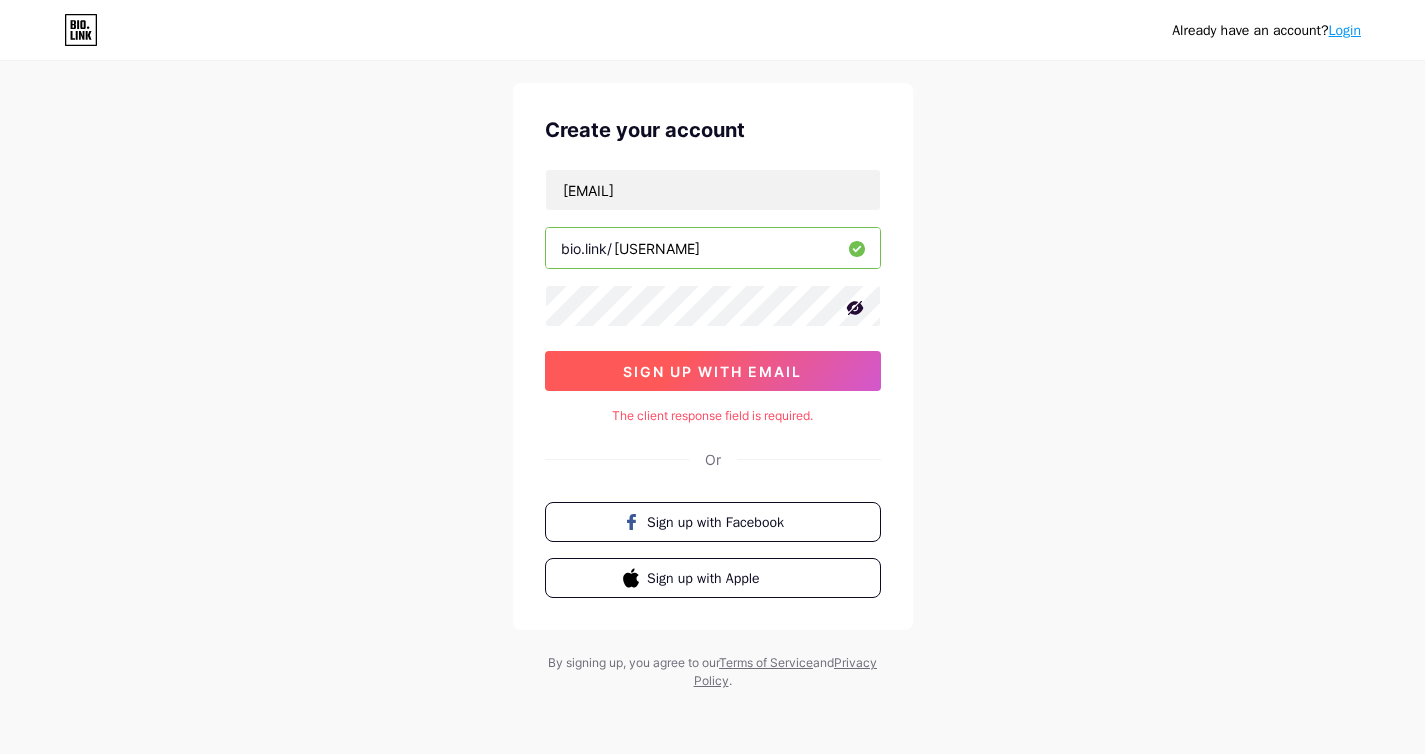 click on "sign up with email" at bounding box center (712, 371) 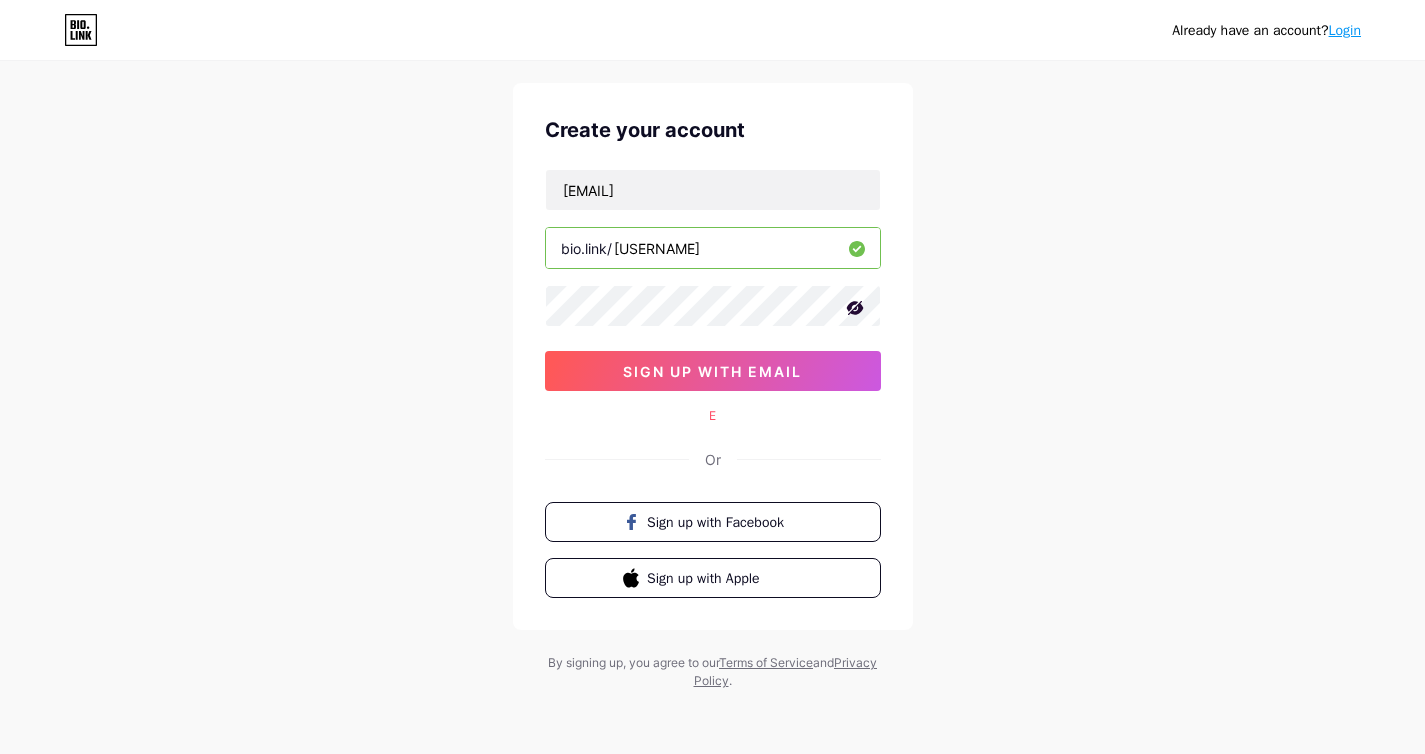 click on "E" at bounding box center [713, 416] 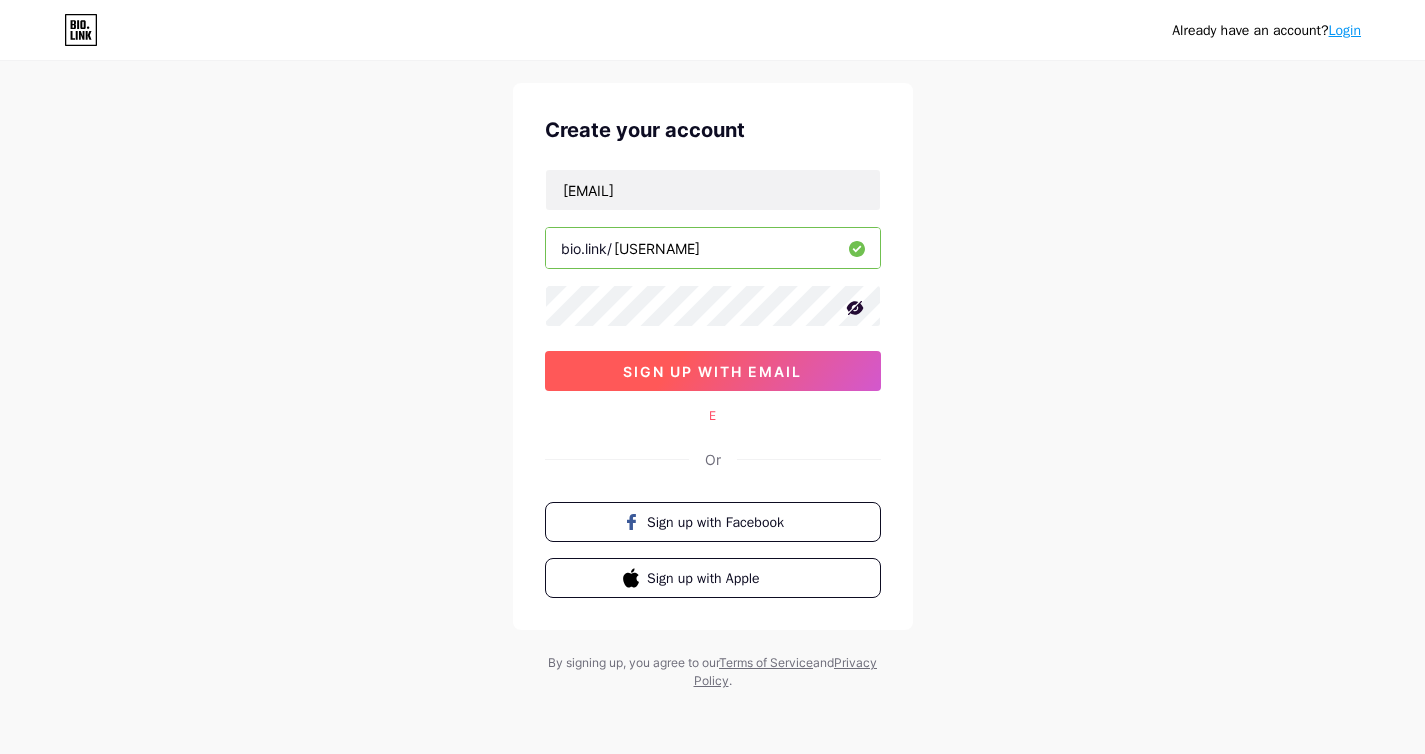 click on "sign up with email" at bounding box center (713, 371) 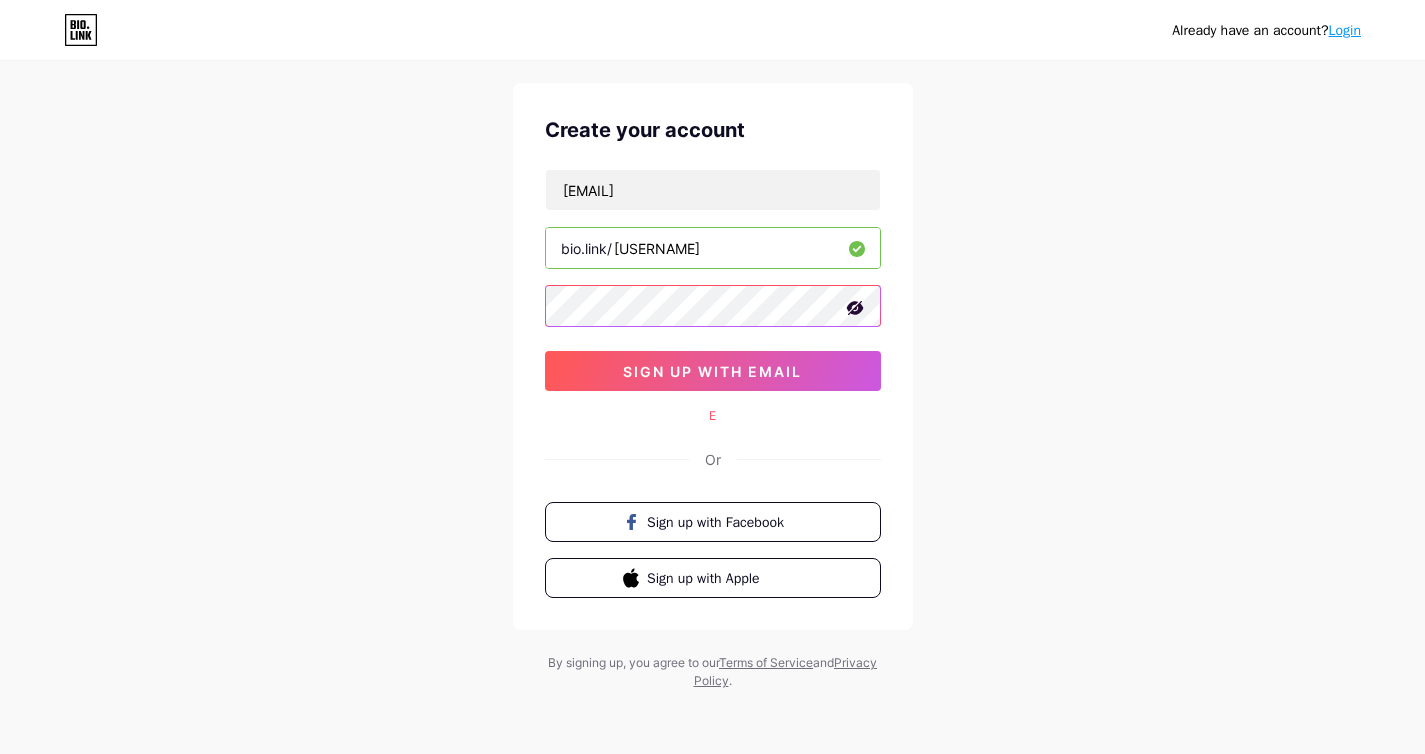click on "Create your account     sponghe@gmail.com     bio.link/   augustogordillo                     sign up with email     E     Or       Sign up with Facebook
Sign up with Apple" at bounding box center (713, 356) 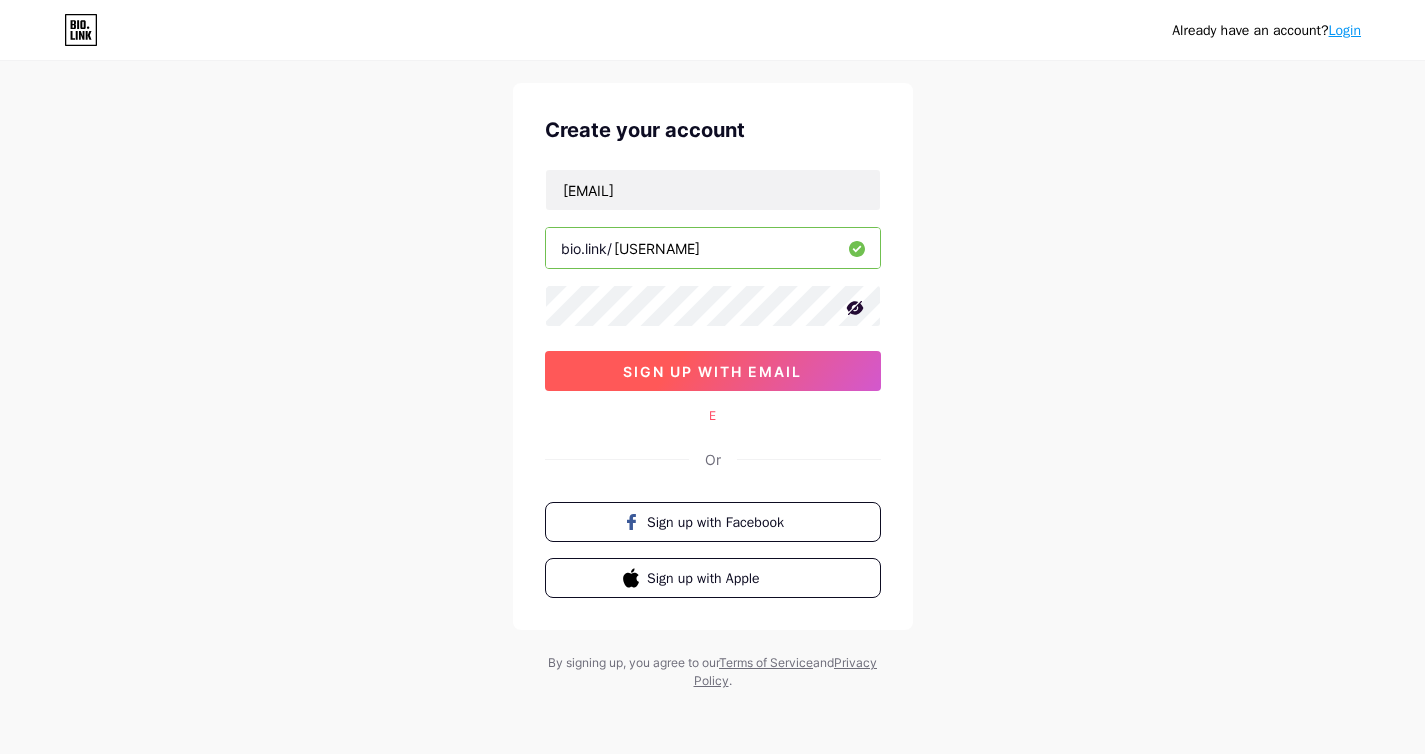 click on "sign up with email" at bounding box center (713, 371) 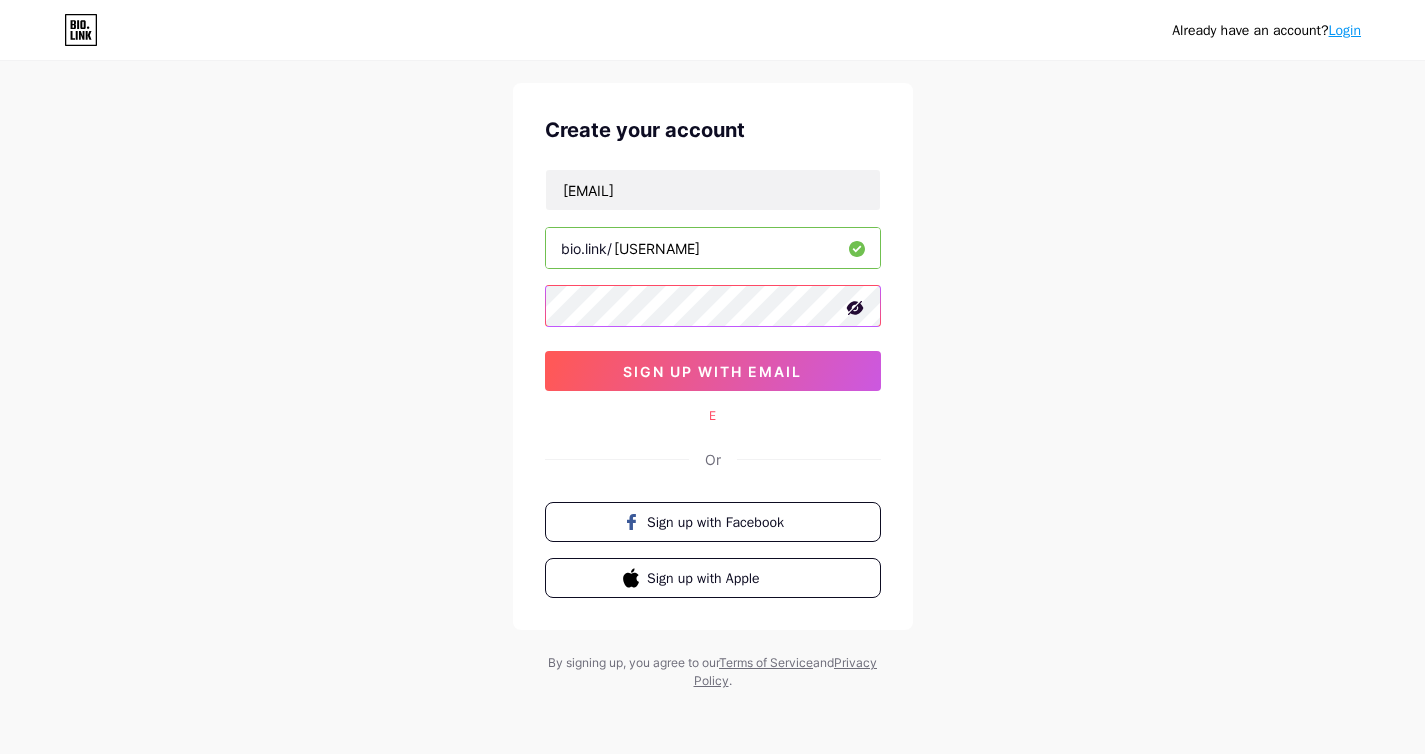 click on "Create your account     sponghe@gmail.com     bio.link/   augustogordillo                     sign up with email     E     Or       Sign up with Facebook
Sign up with Apple" at bounding box center (713, 356) 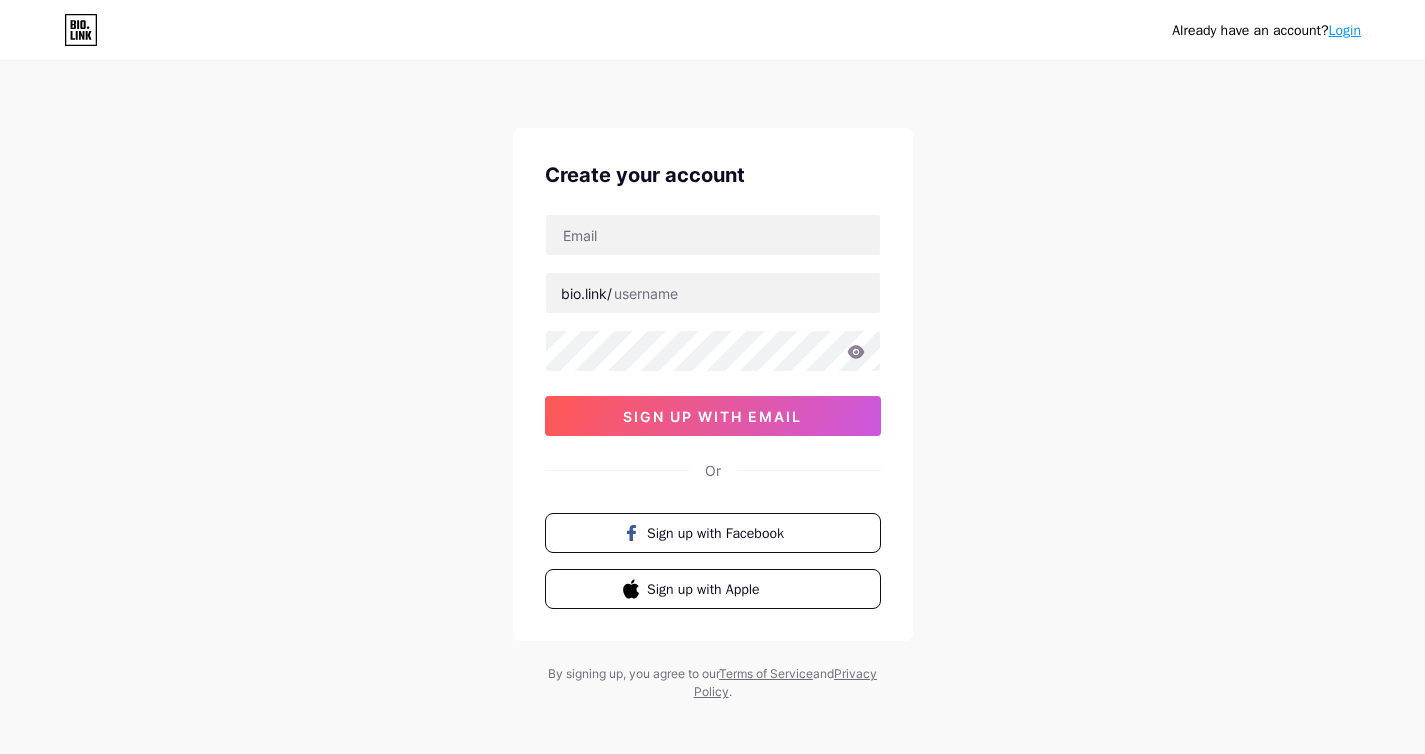 scroll, scrollTop: 0, scrollLeft: 0, axis: both 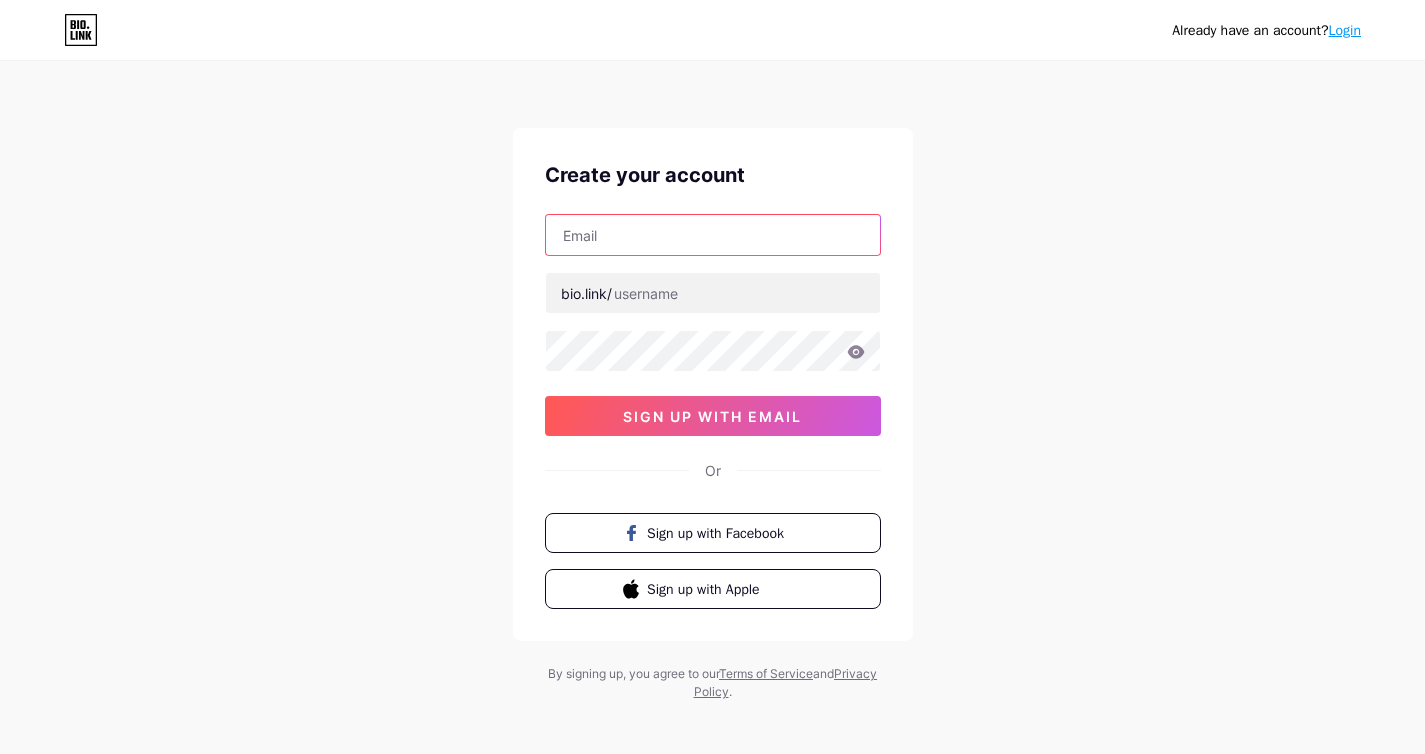 click at bounding box center [713, 235] 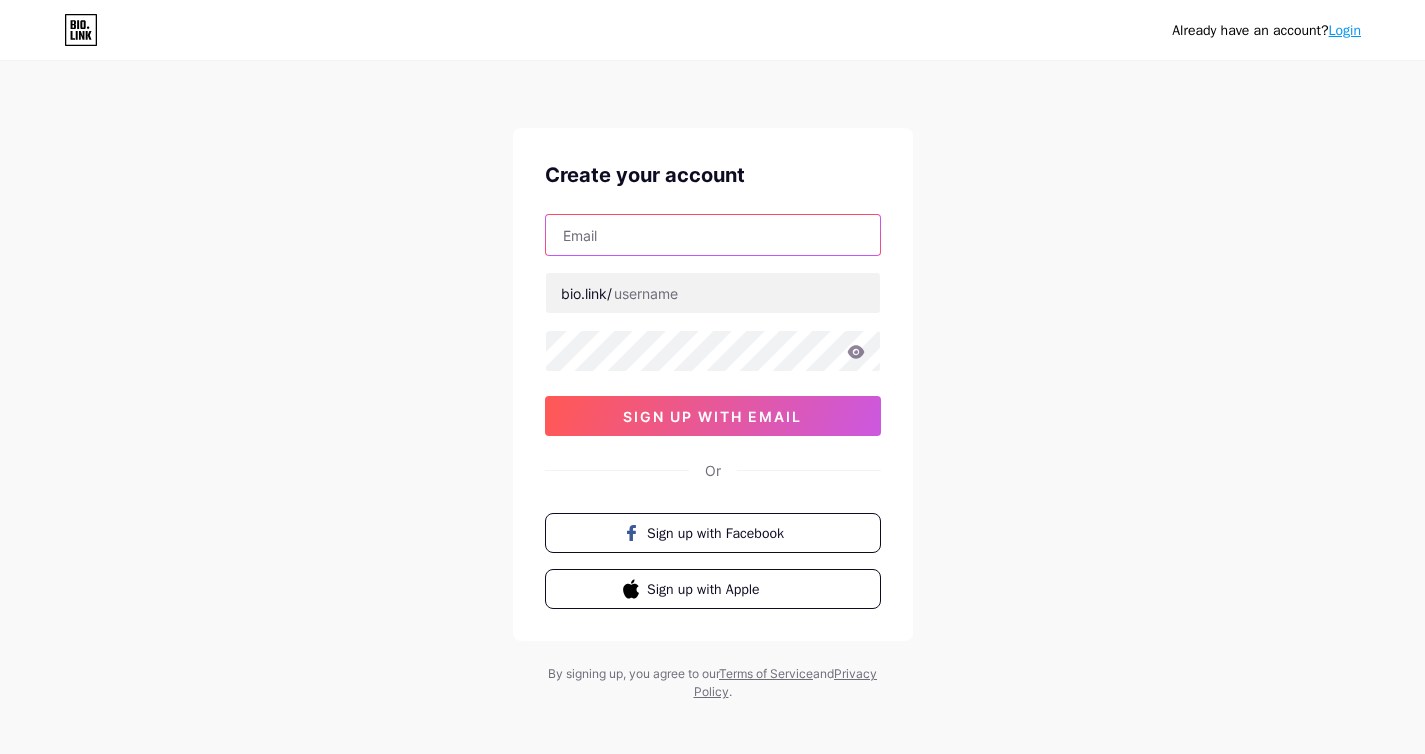 type on "[EMAIL]" 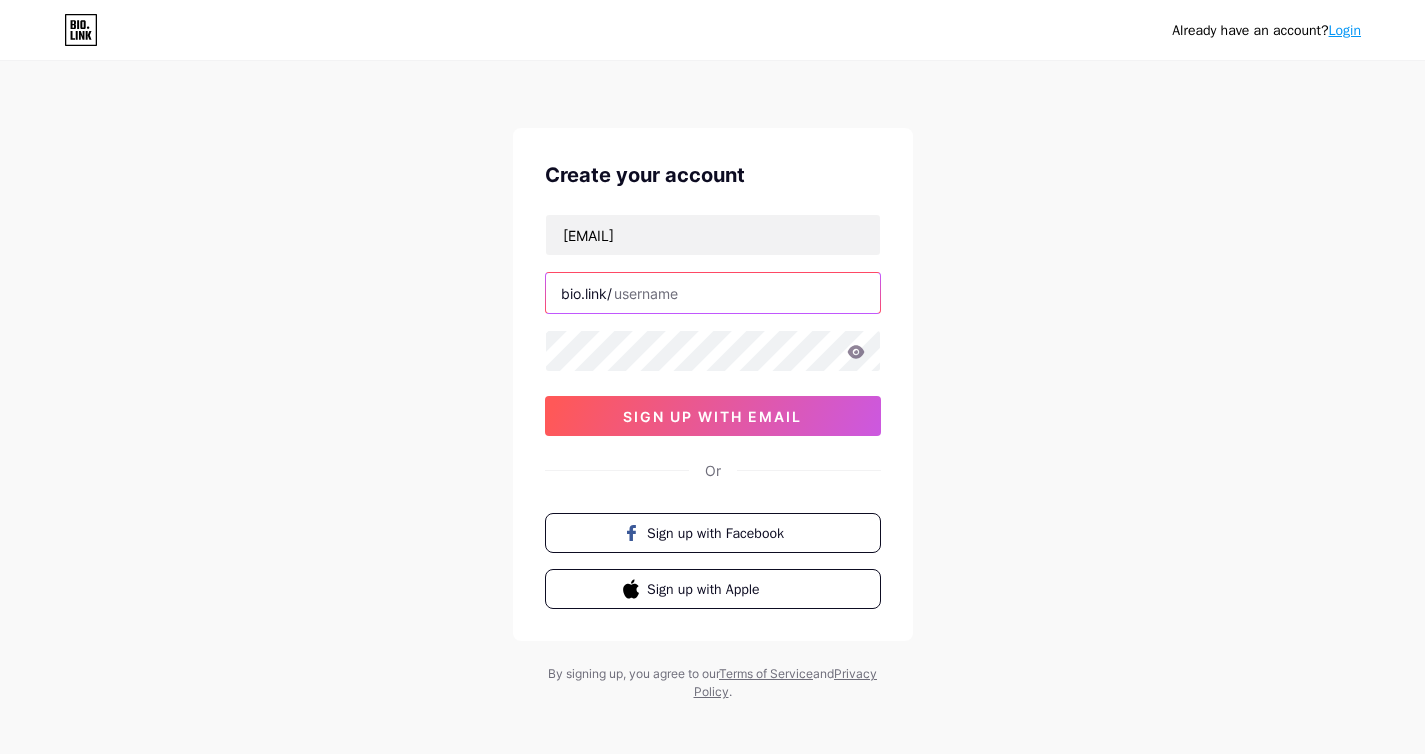 click at bounding box center (713, 293) 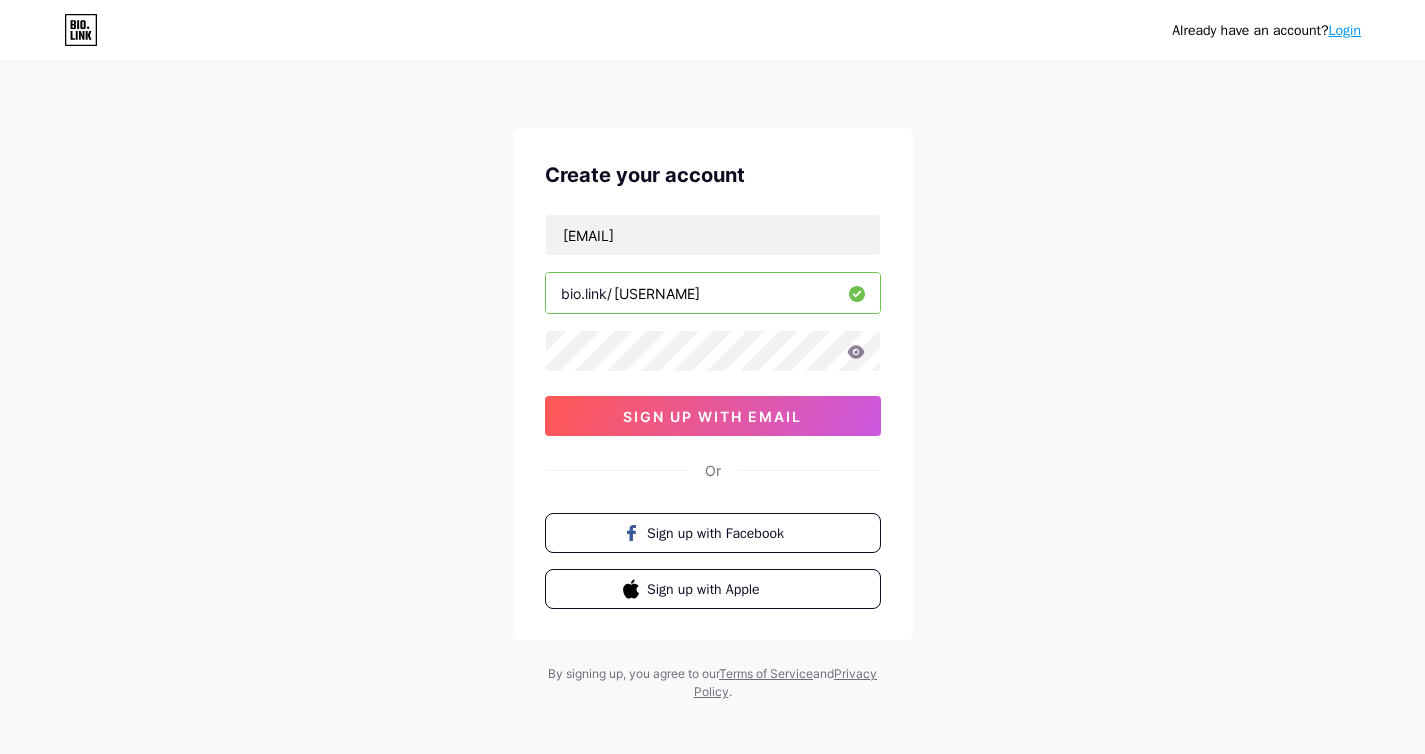 type on "[USERNAME]" 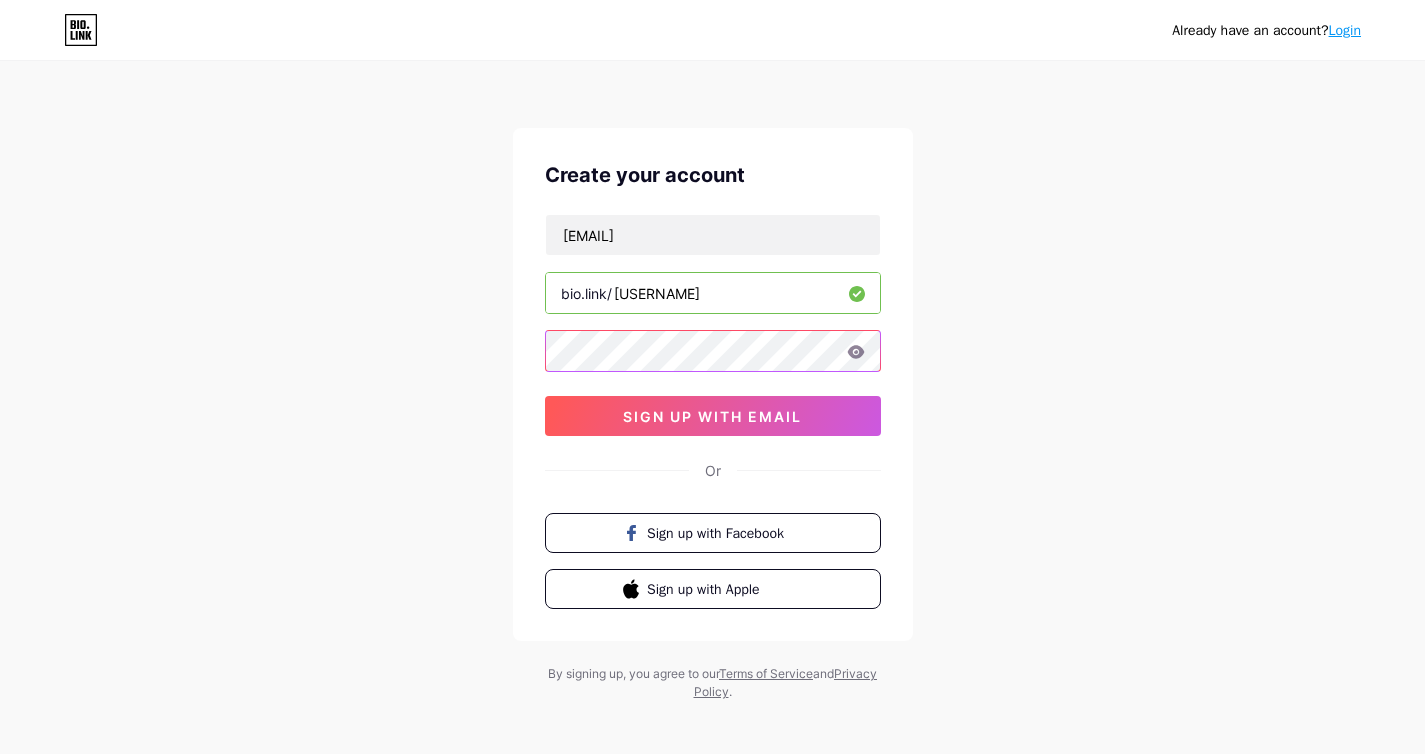 click on "Already have an account?  Login   Create your account     [EMAIL]     bio.link/   [USERNAME]                     sign up with email         Or       Sign up with Facebook
Sign up with Apple
By signing up, you agree to our  Terms of Service  and  Privacy Policy ." at bounding box center (712, 382) 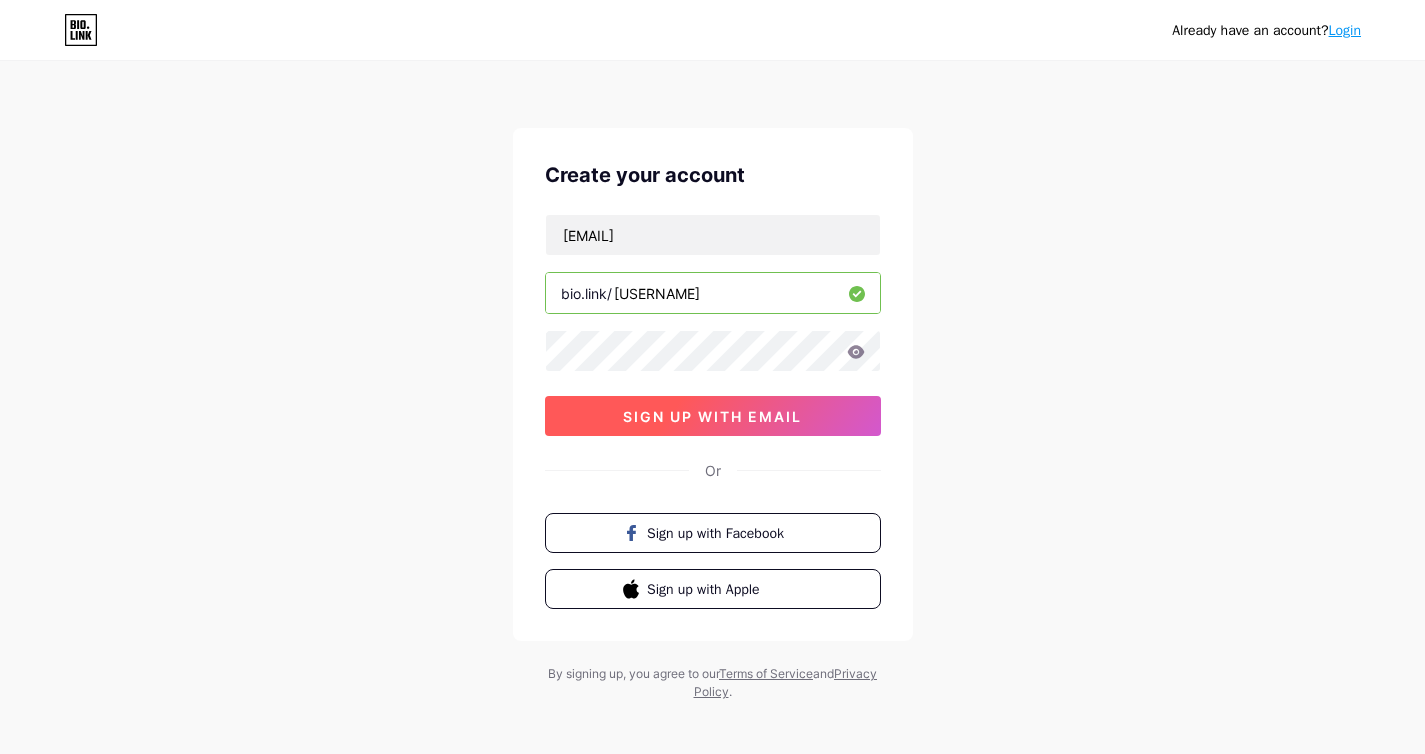 click on "sign up with email" at bounding box center [712, 416] 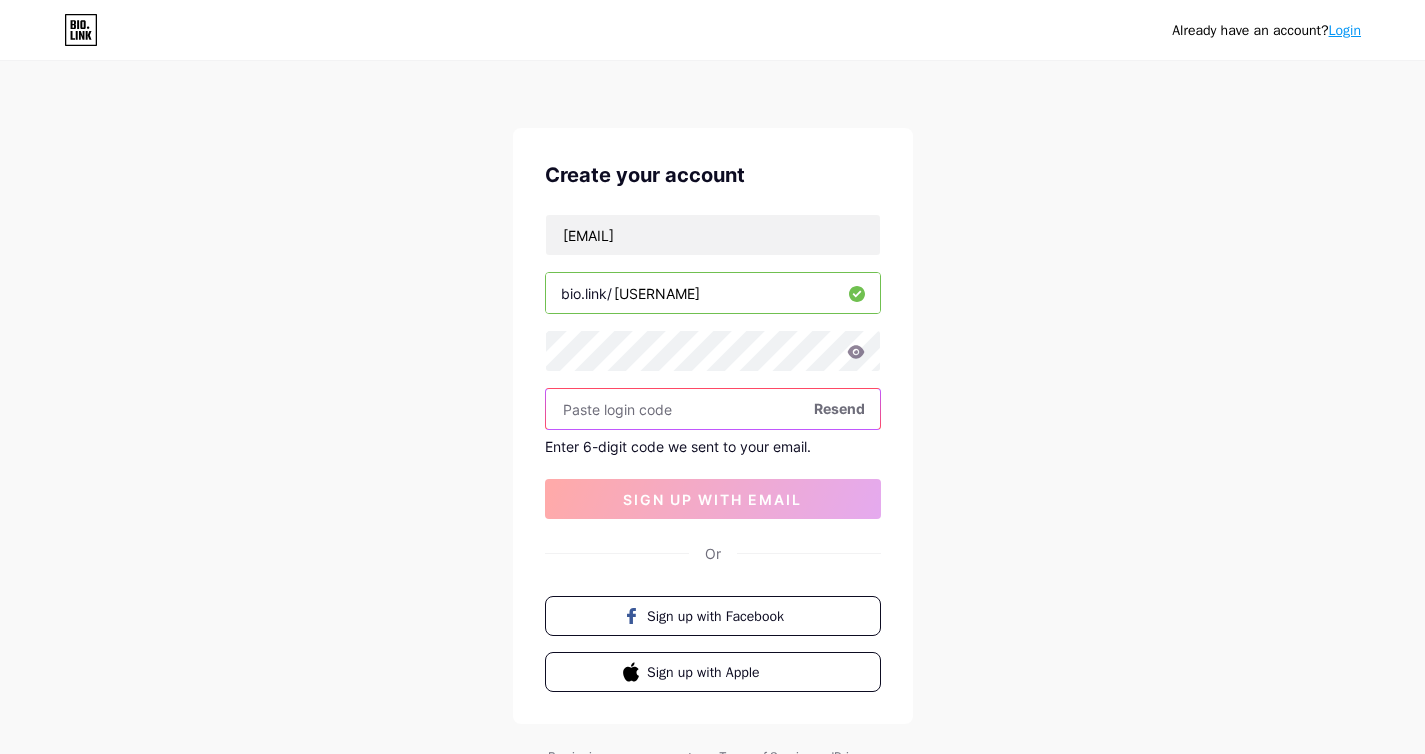 paste on "[NUMBER]" 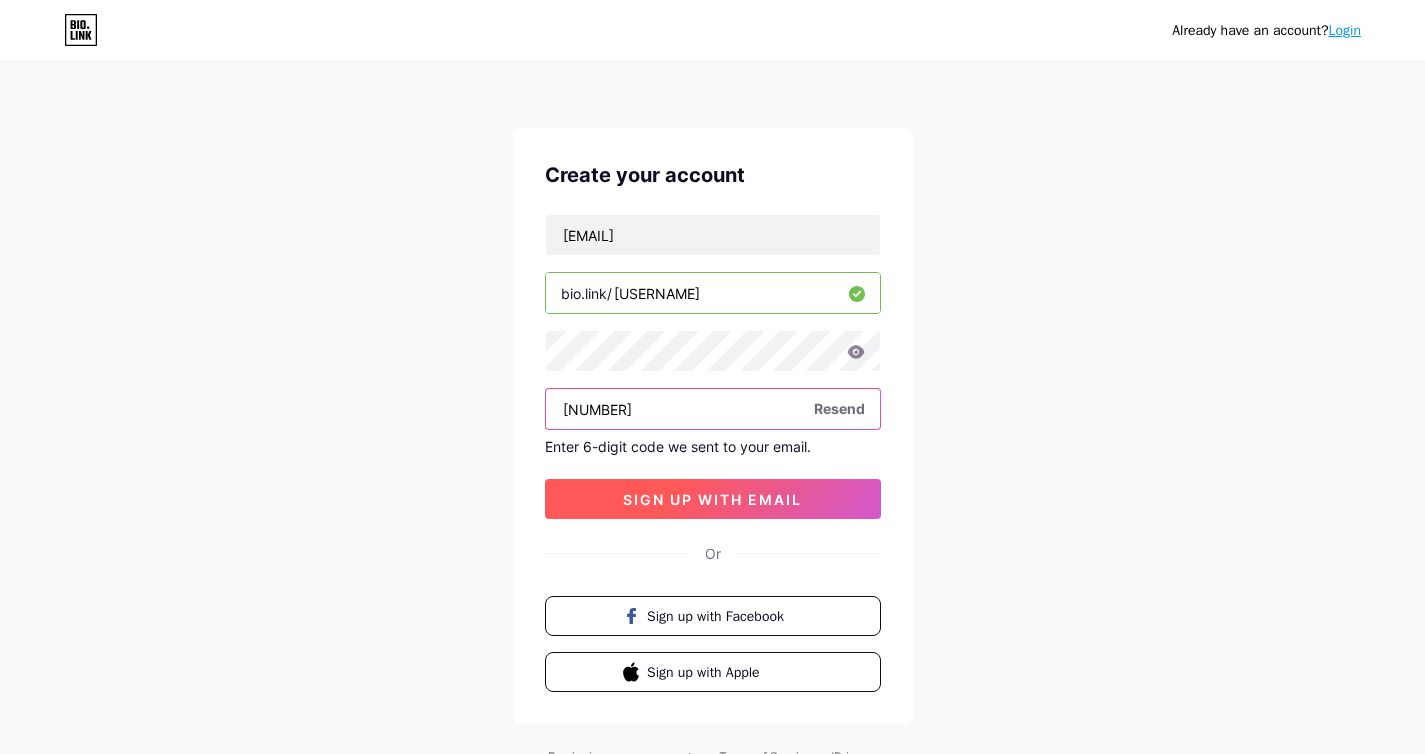 type on "[NUMBER]" 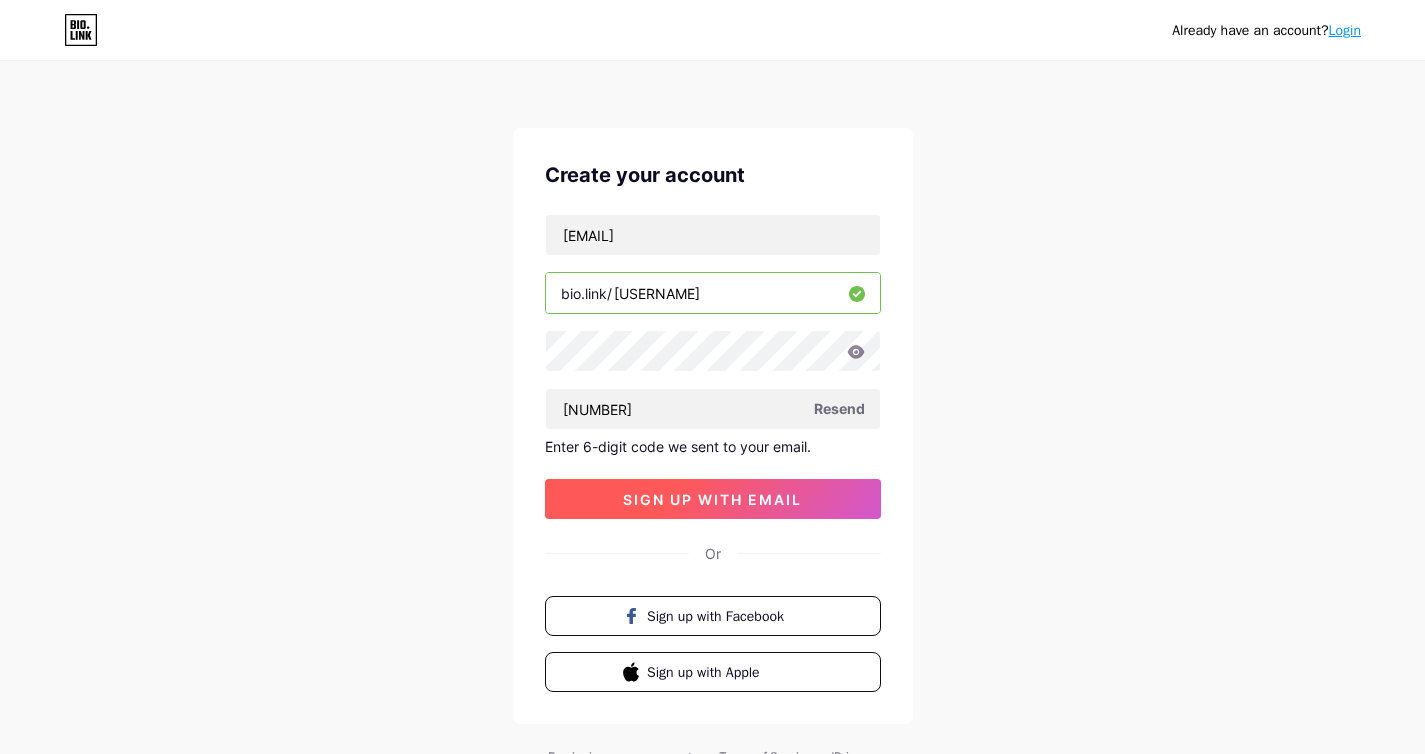click on "sign up with email" at bounding box center (713, 499) 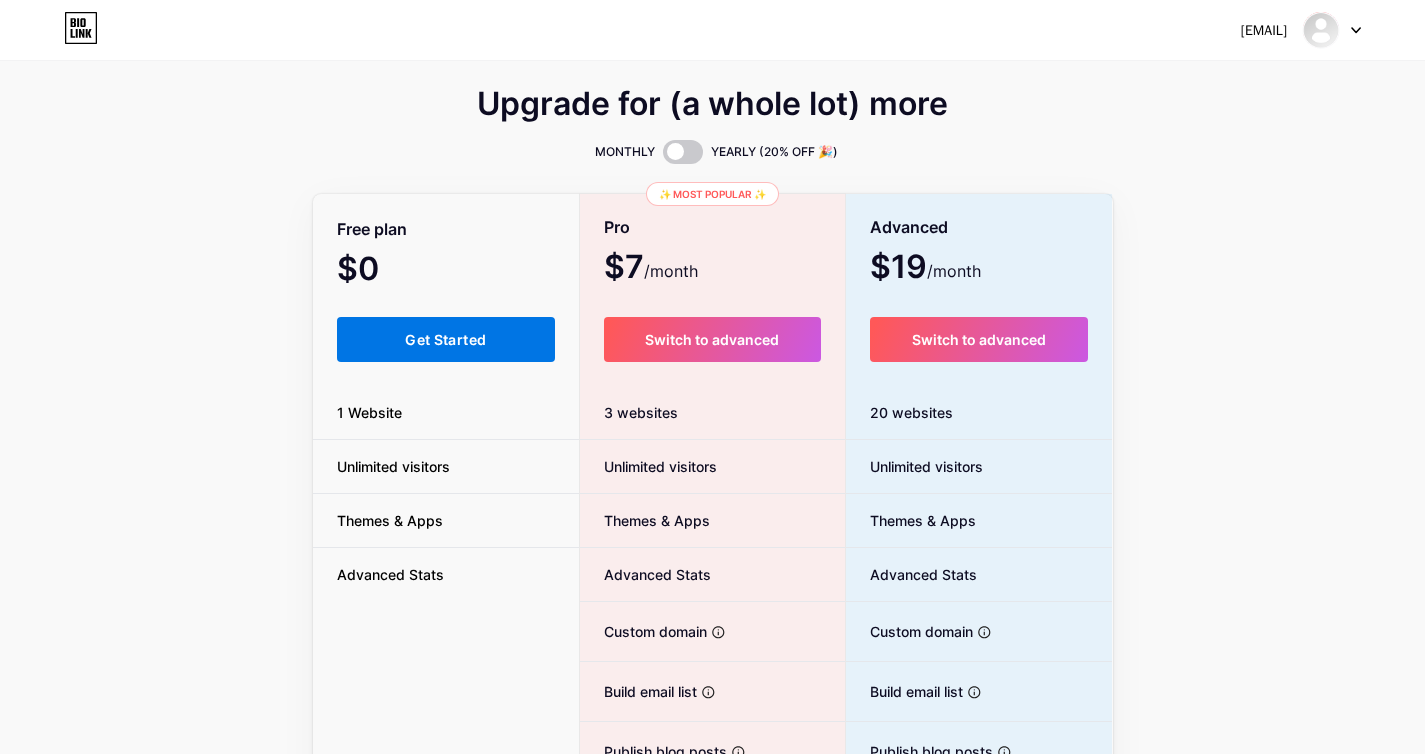 click on "Get Started" at bounding box center [445, 339] 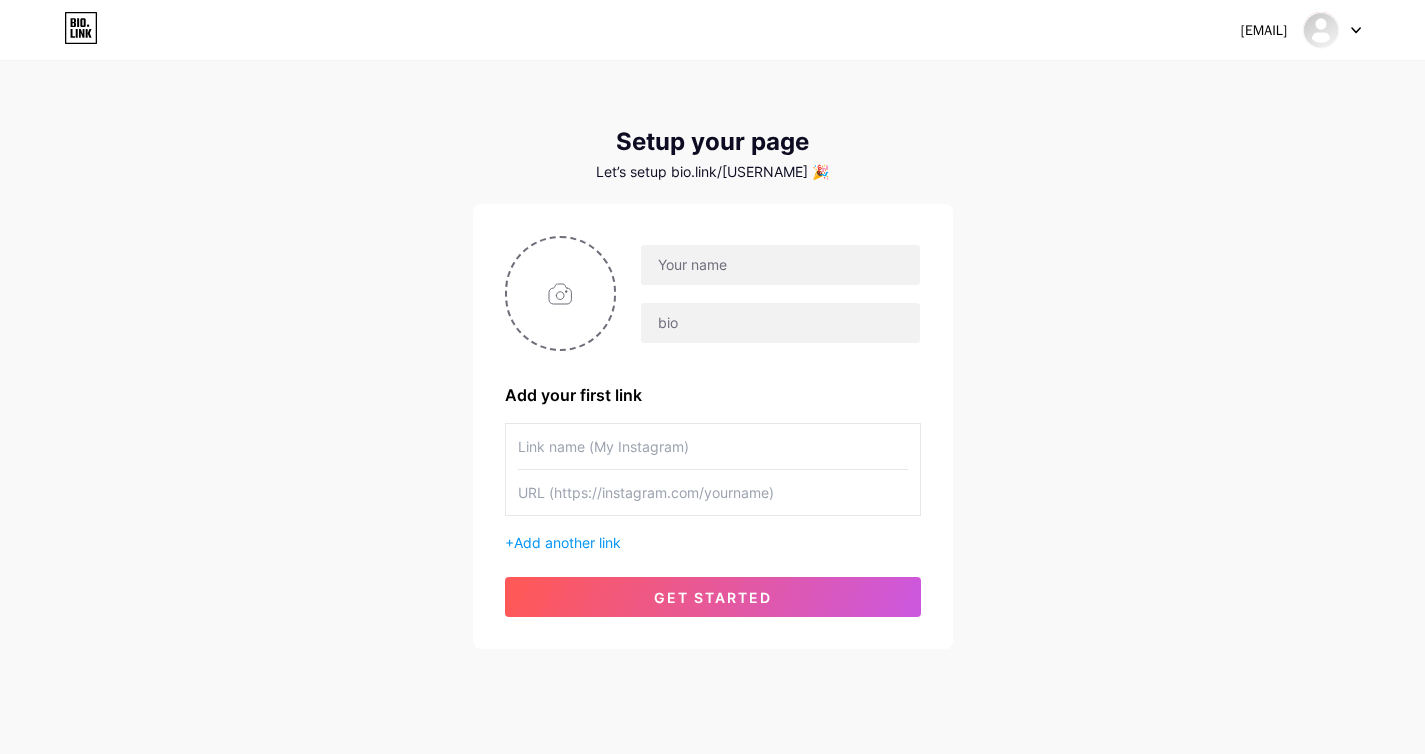 click at bounding box center (1332, 30) 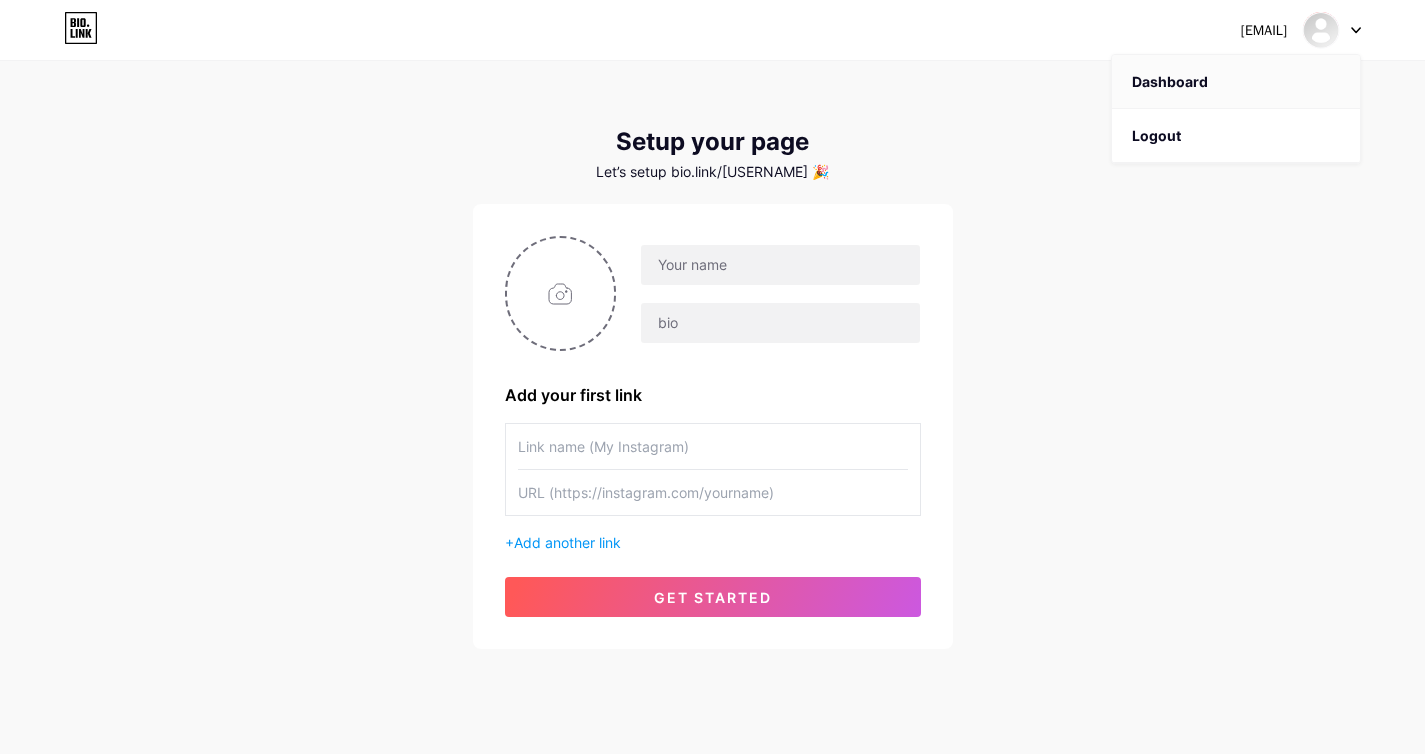 click on "Dashboard" at bounding box center (1236, 82) 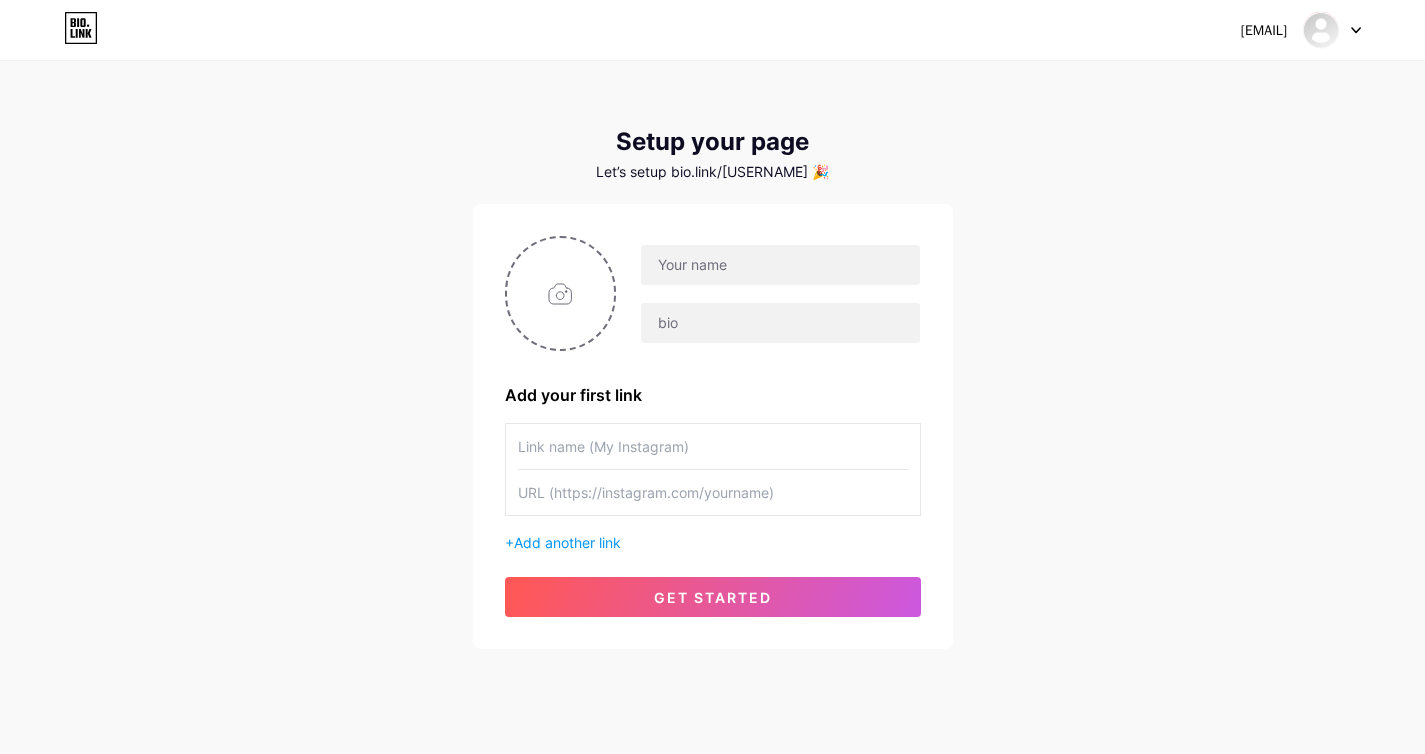 scroll, scrollTop: 39, scrollLeft: 0, axis: vertical 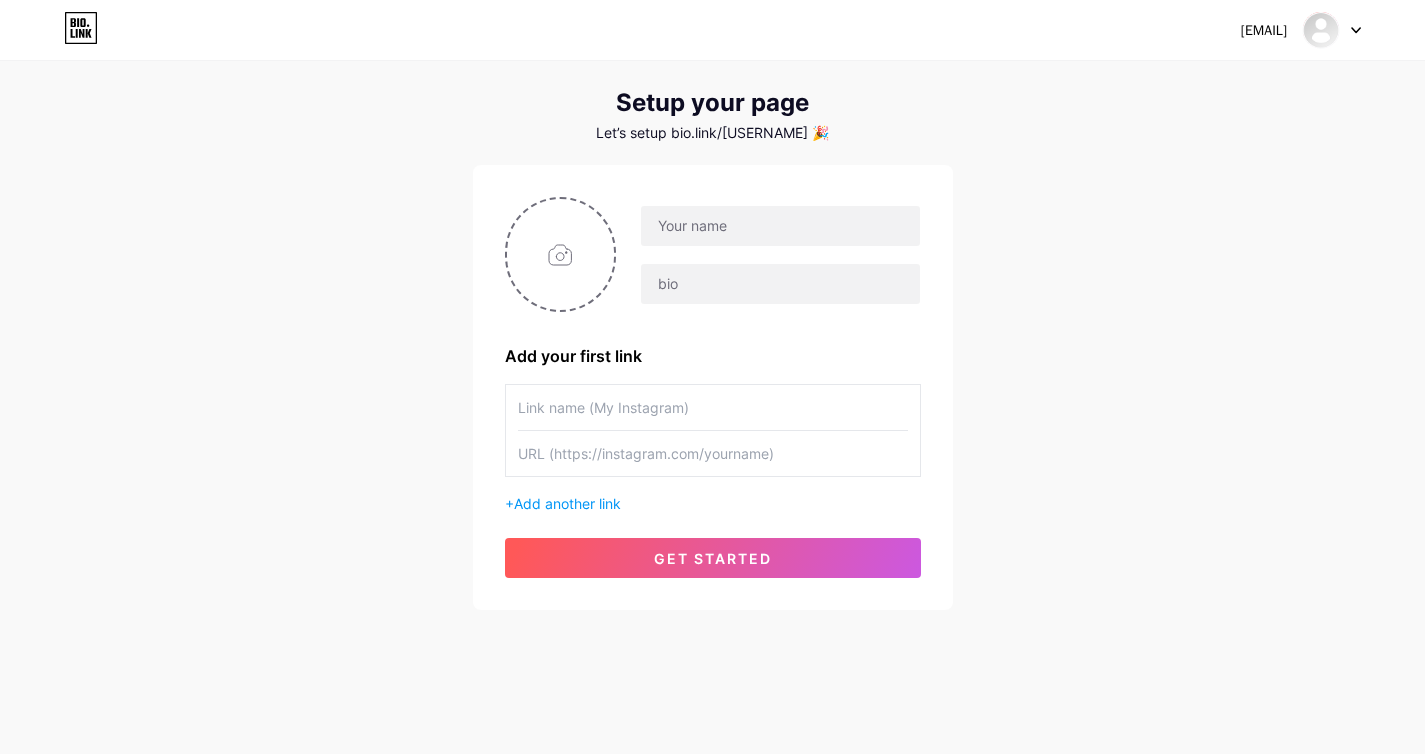 click on "bio.link/[USERNAME]" at bounding box center [713, 133] 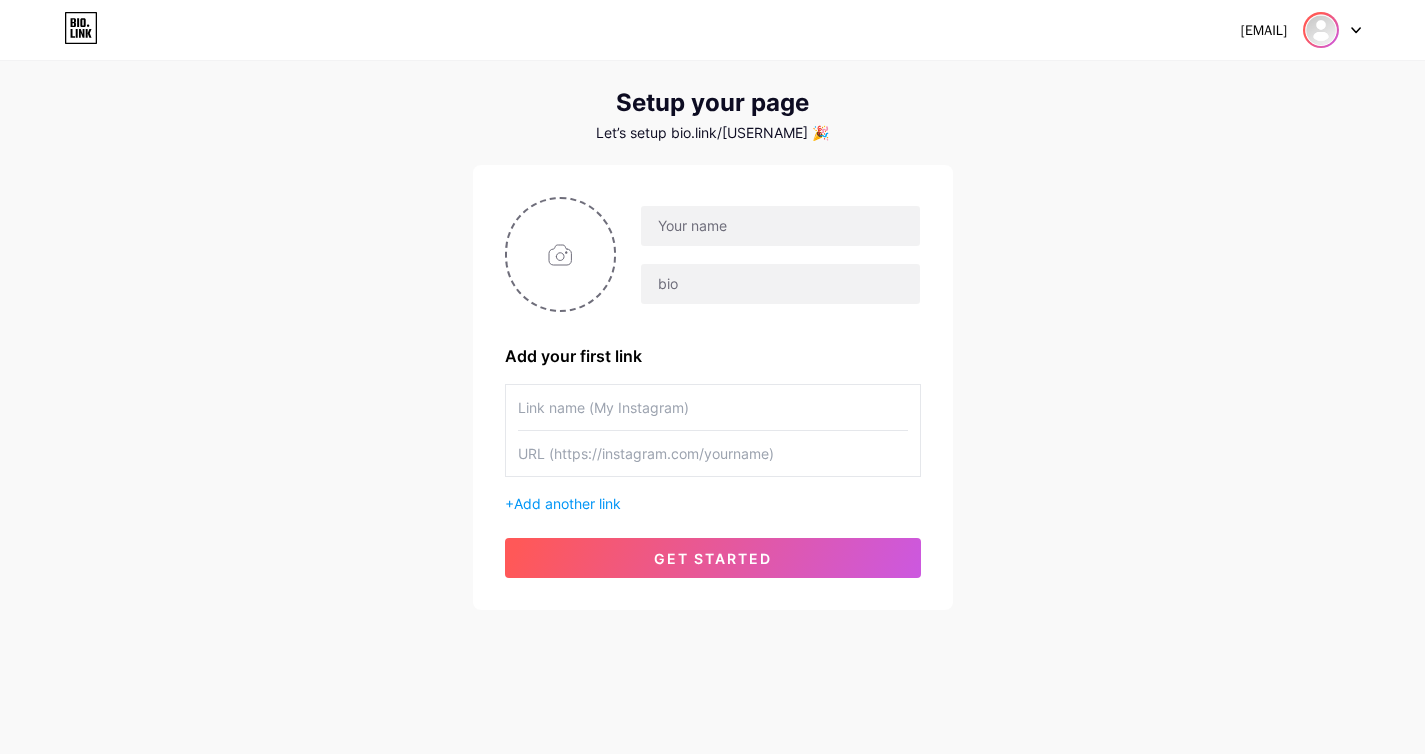 click at bounding box center [1321, 30] 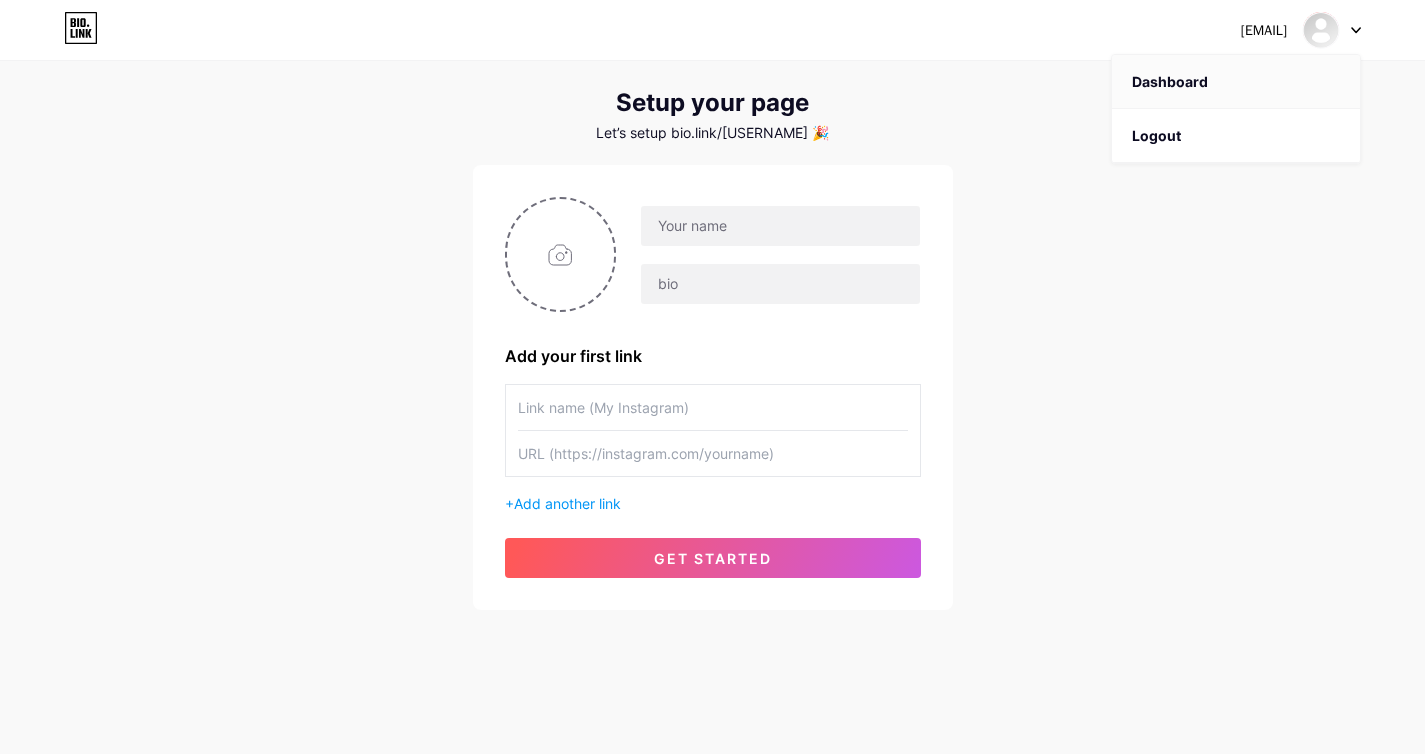 click on "Dashboard" at bounding box center (1236, 82) 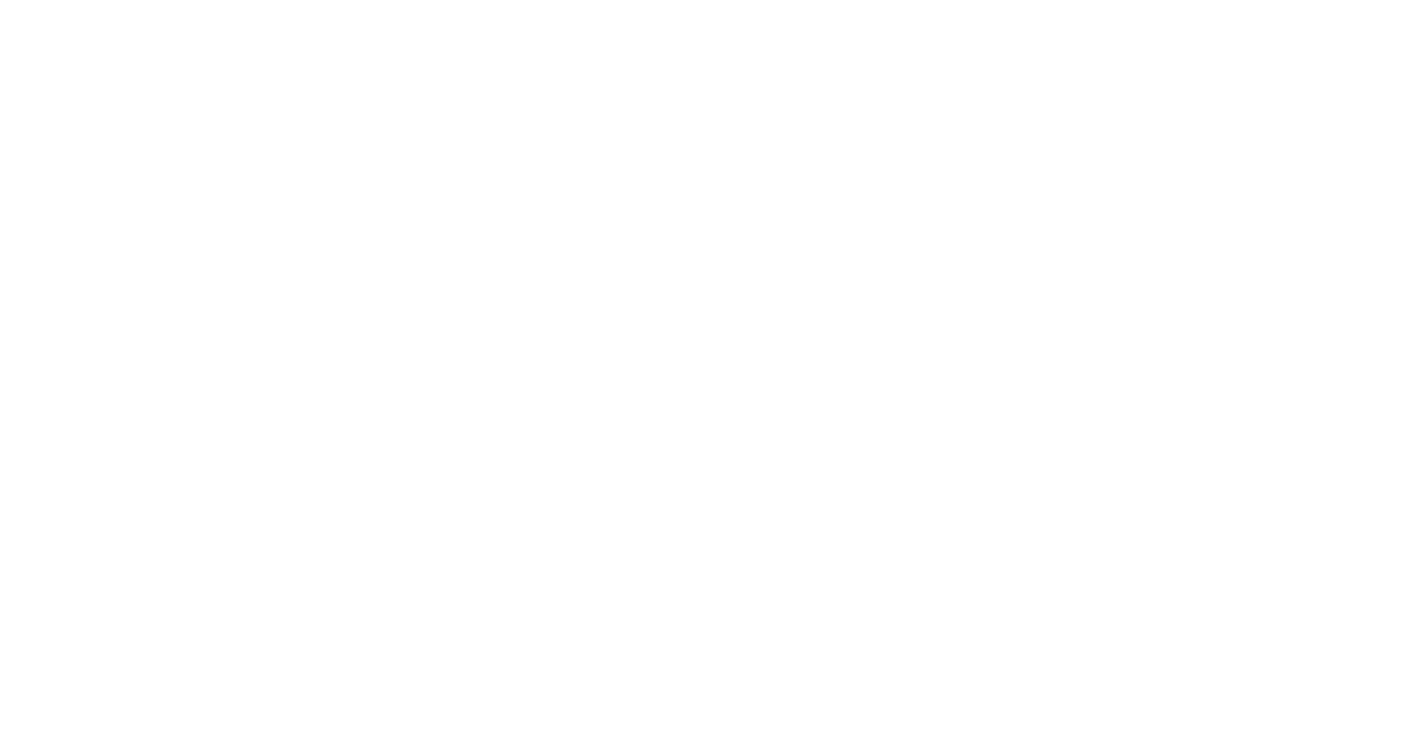 scroll, scrollTop: 0, scrollLeft: 0, axis: both 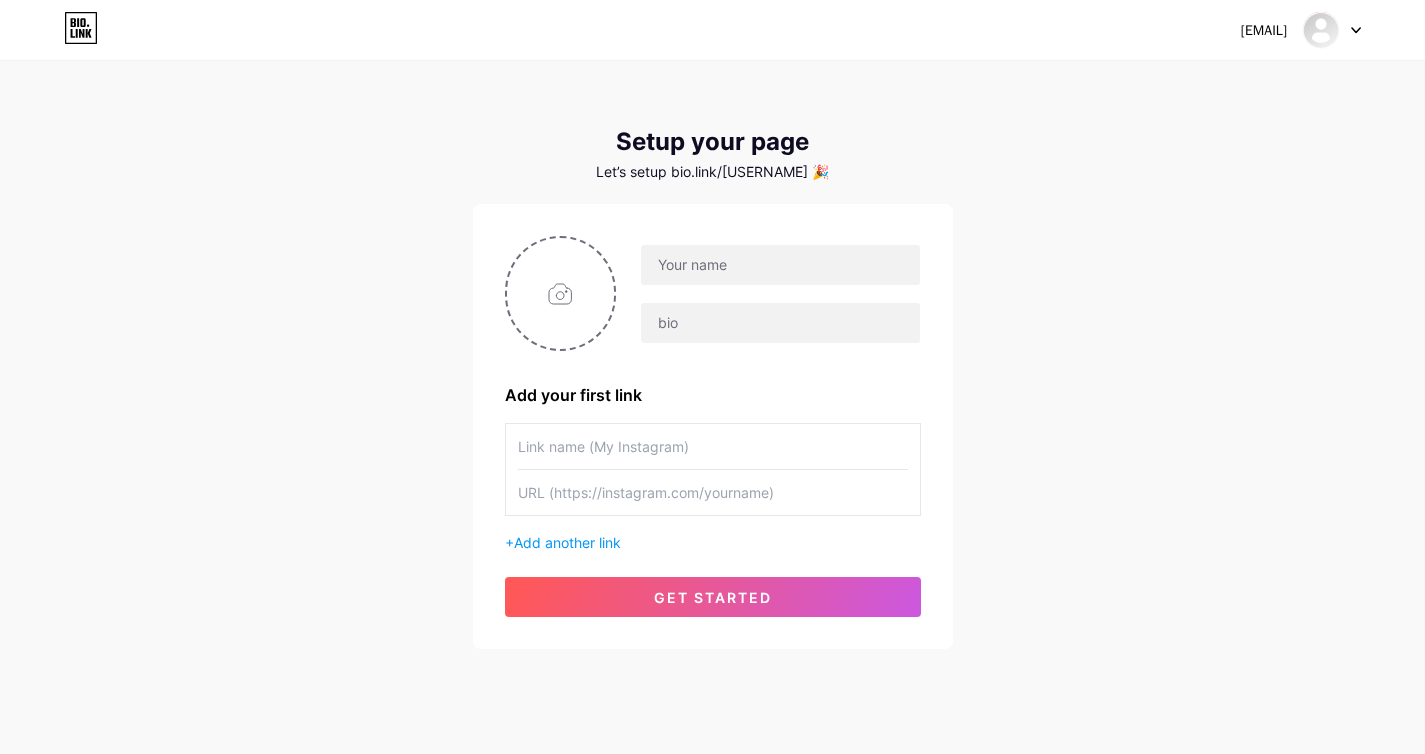 click on "Setup your page   Let’s setup bio.link/augustogordillo 🎉" at bounding box center [713, 154] 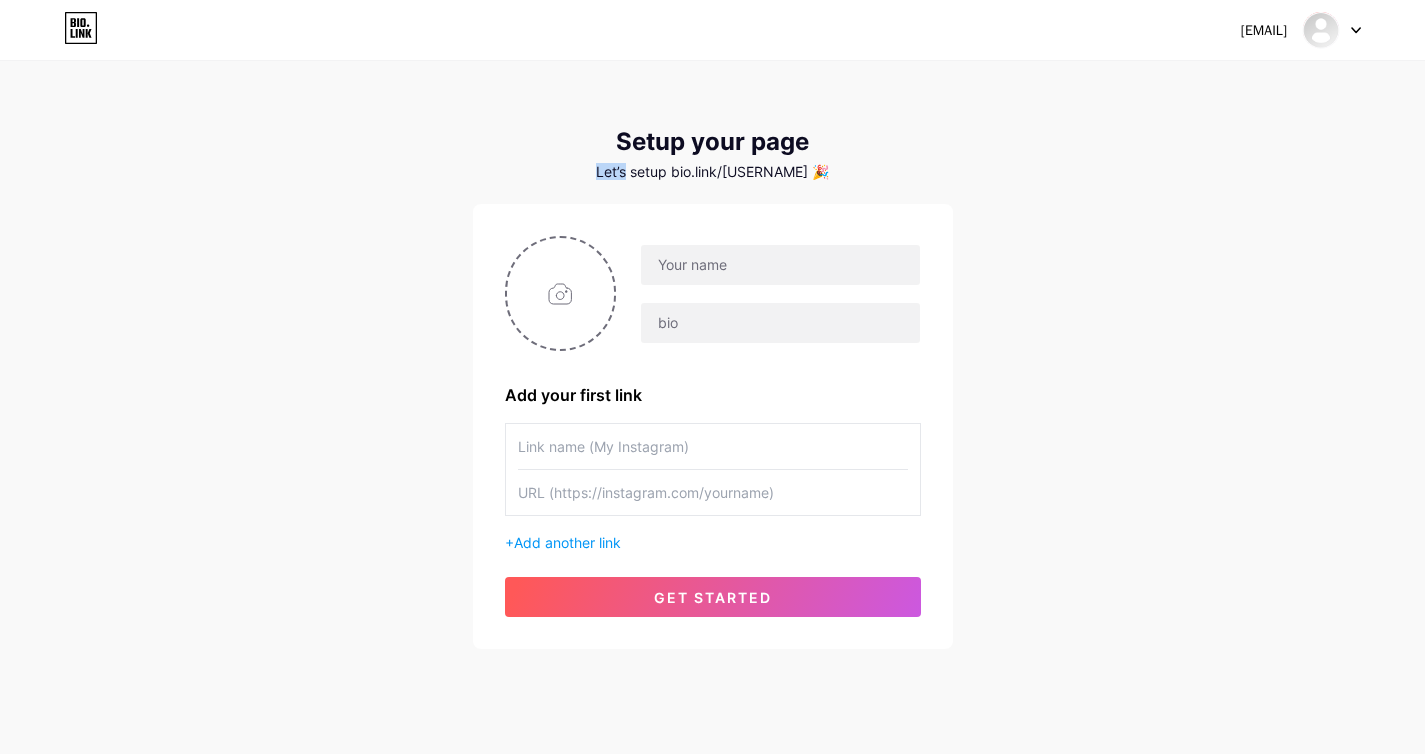click on "Setup your page   Let’s setup bio.link/augustogordillo 🎉" at bounding box center (713, 154) 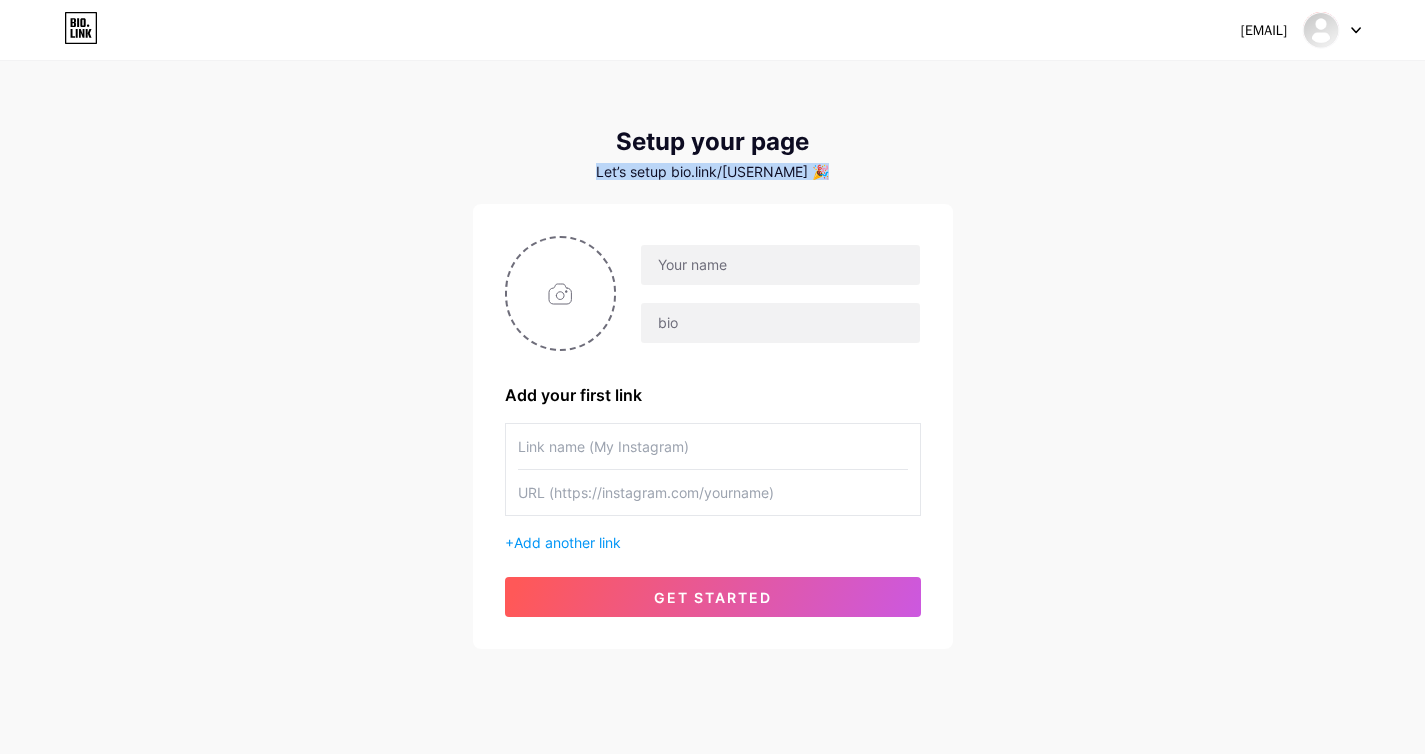 click on "Setup your page   Let’s setup bio.link/augustogordillo 🎉" at bounding box center (713, 154) 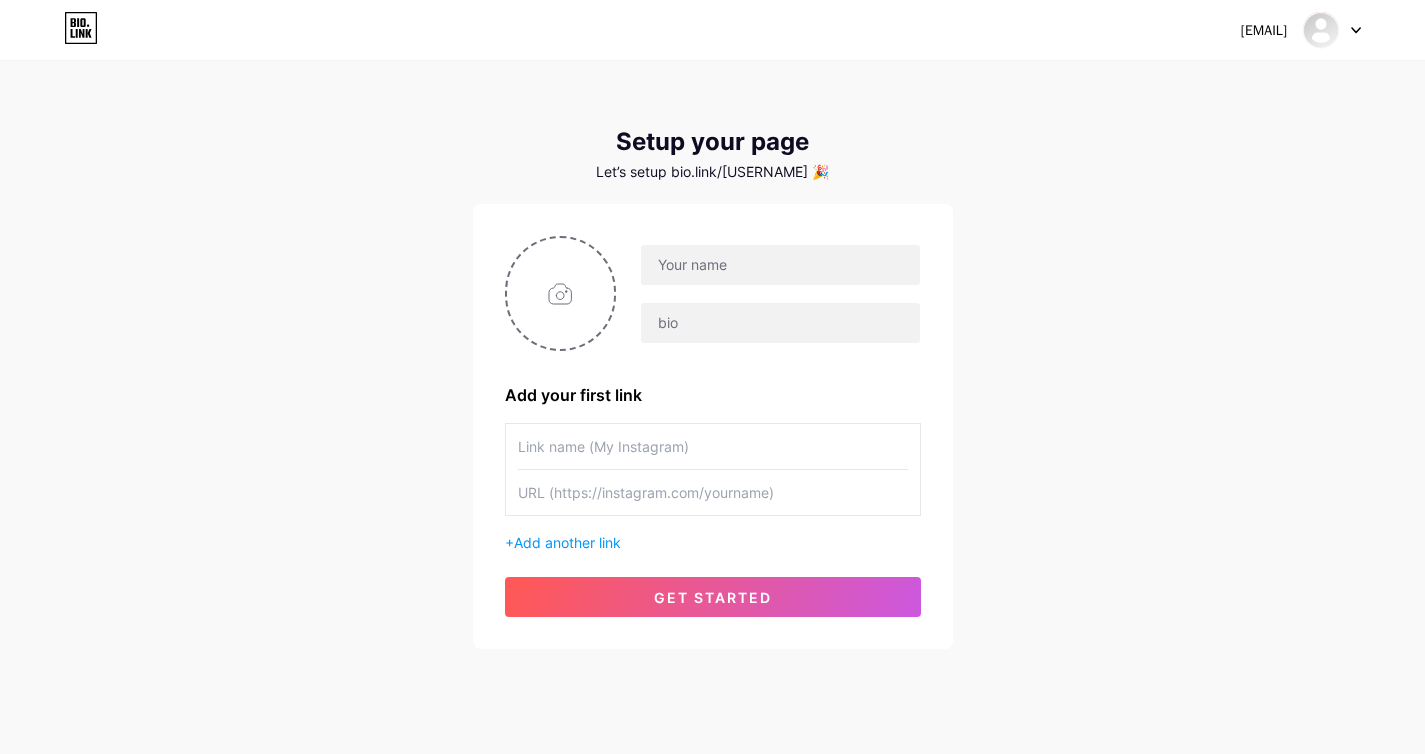 click on "Setup your page" at bounding box center [713, 142] 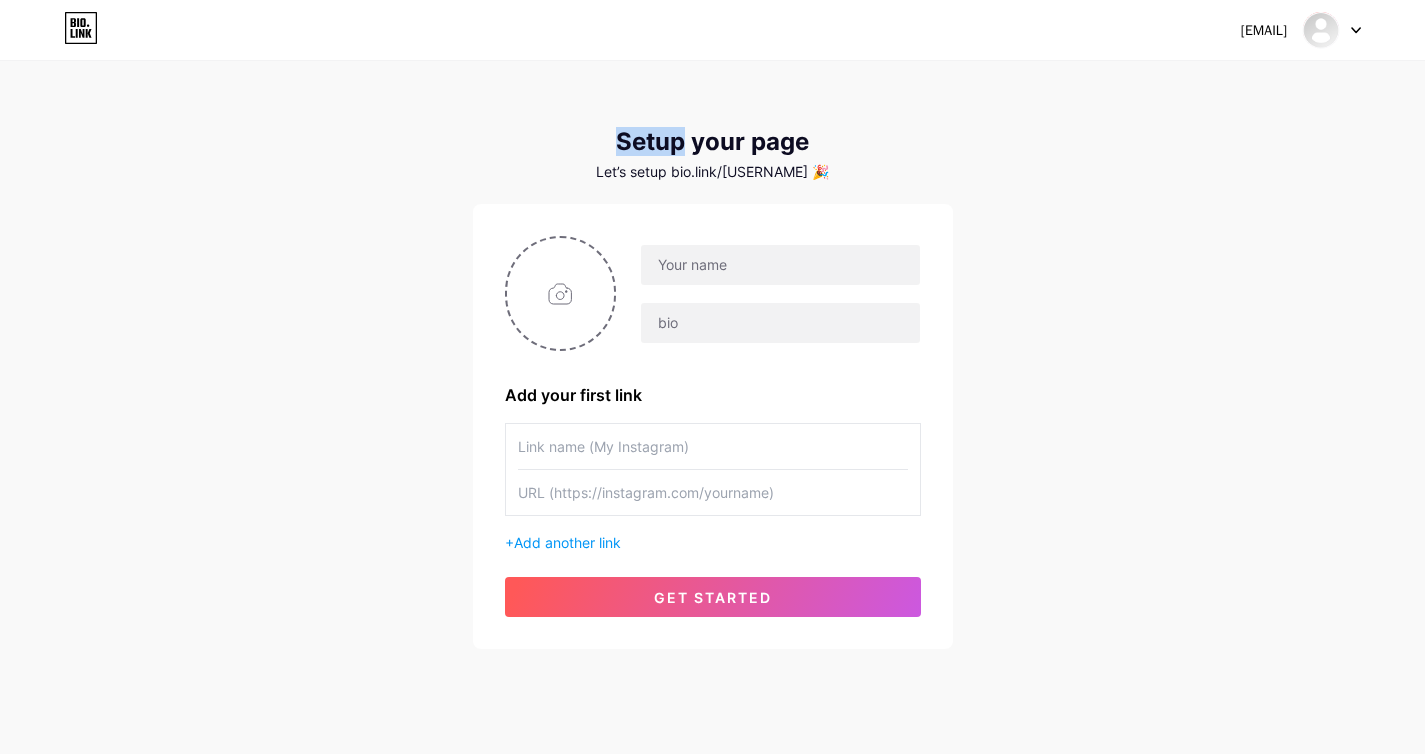 click on "Setup your page" at bounding box center (713, 142) 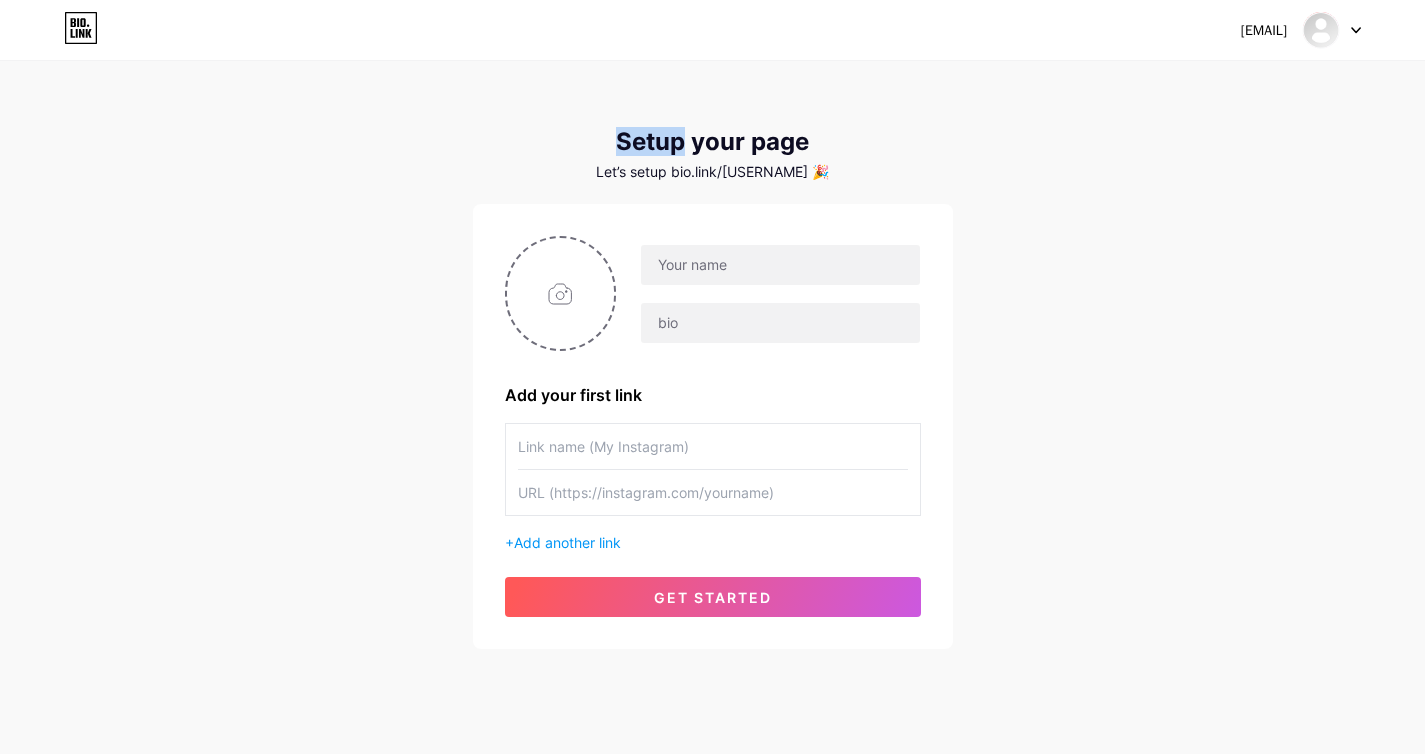 click at bounding box center (1332, 30) 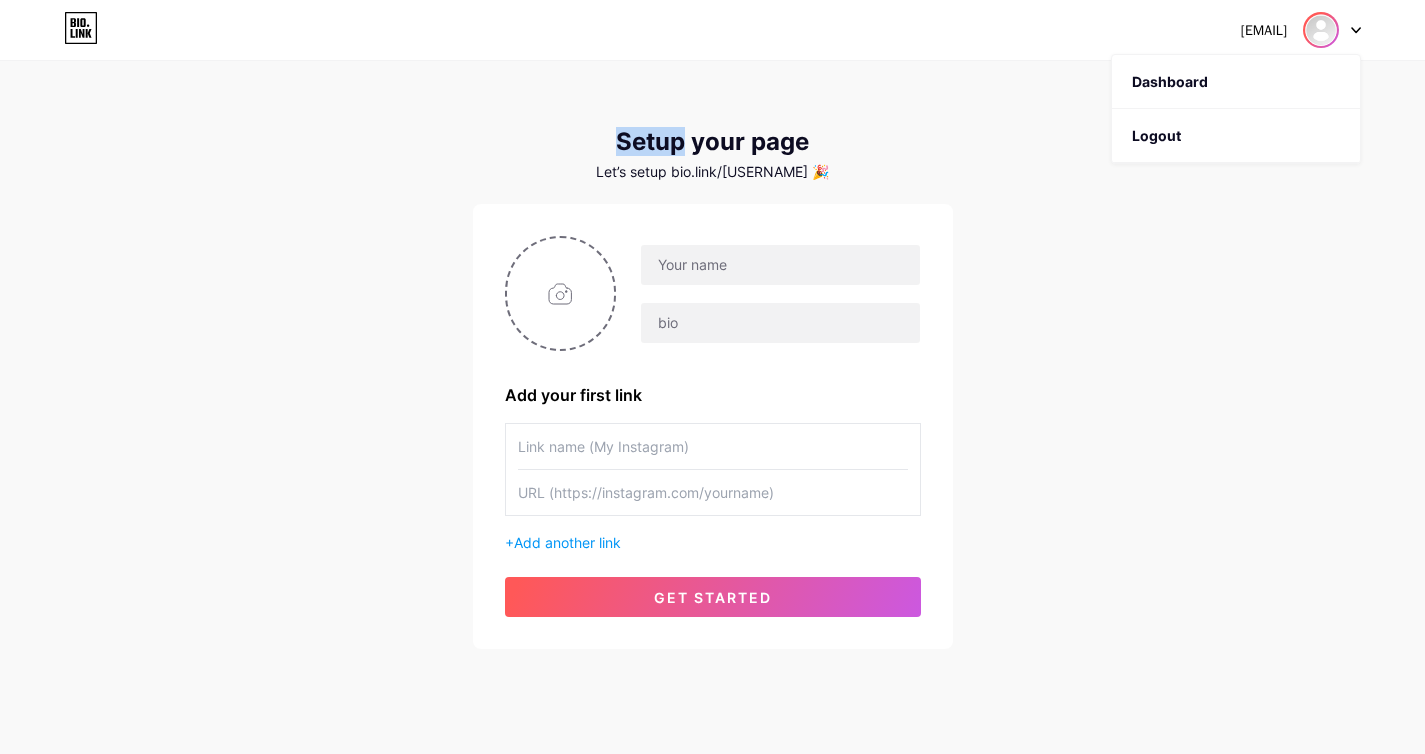 click at bounding box center (1321, 30) 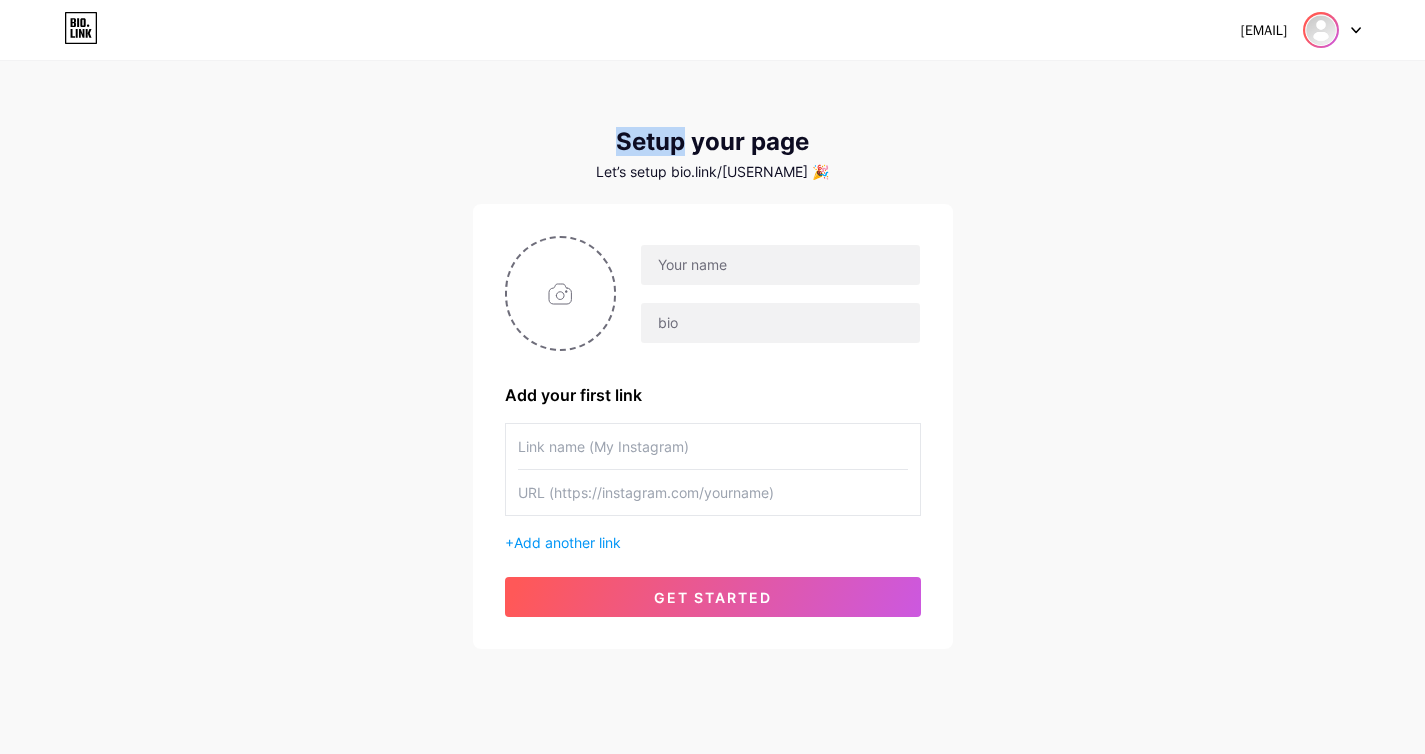 click at bounding box center (1321, 30) 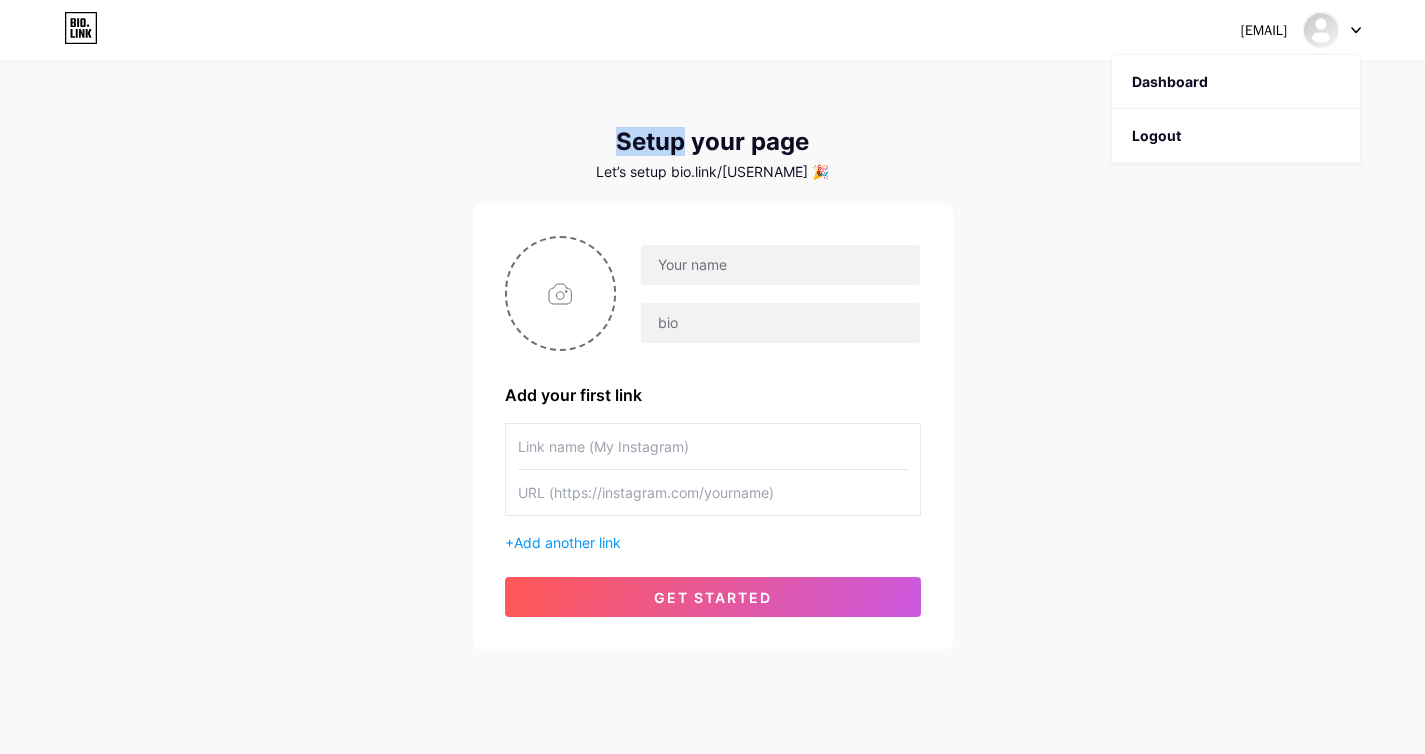 click on "sponghe@gmail.com           Dashboard     Logout   Setup your page   Let’s setup bio.link/augustogordillo 🎉                       Add your first link
+  Add another link     get started" at bounding box center [712, 356] 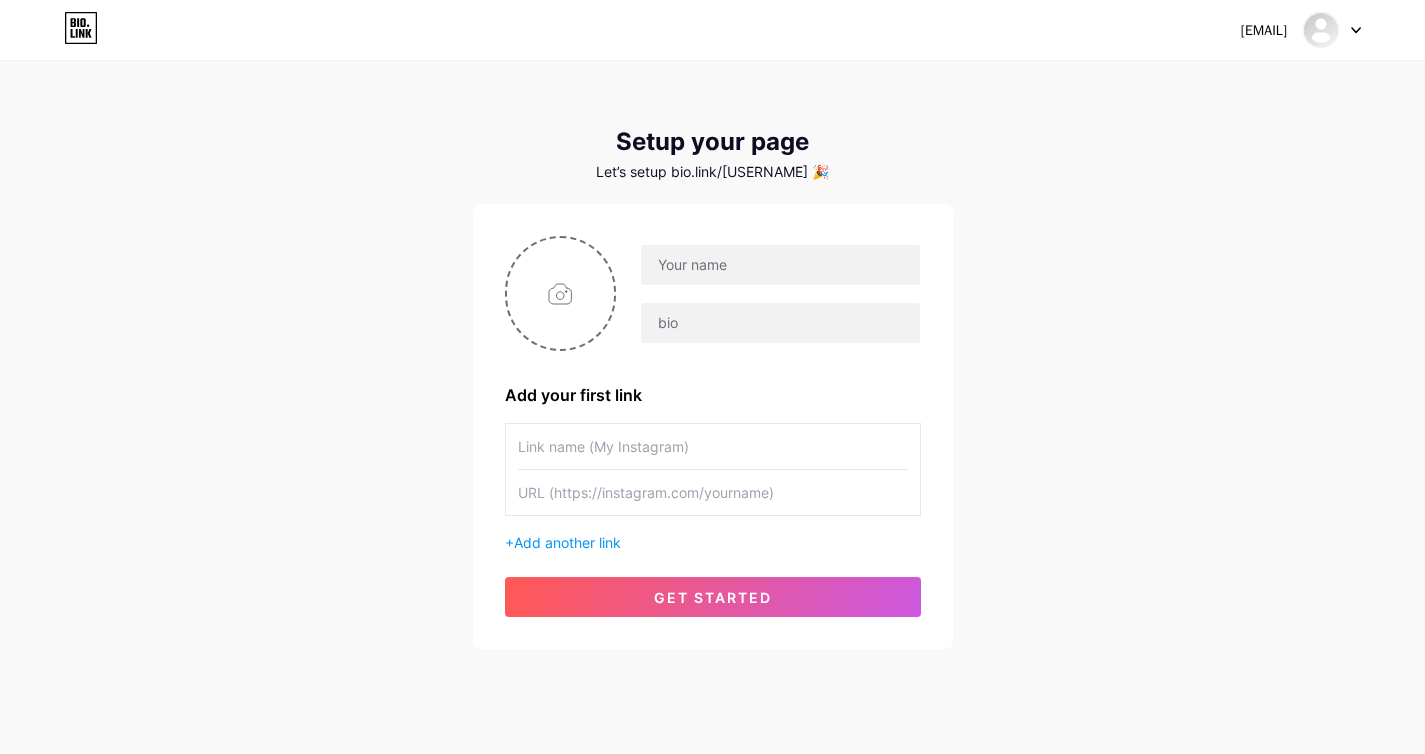 click on "bio.link/[USERNAME]" at bounding box center [713, 172] 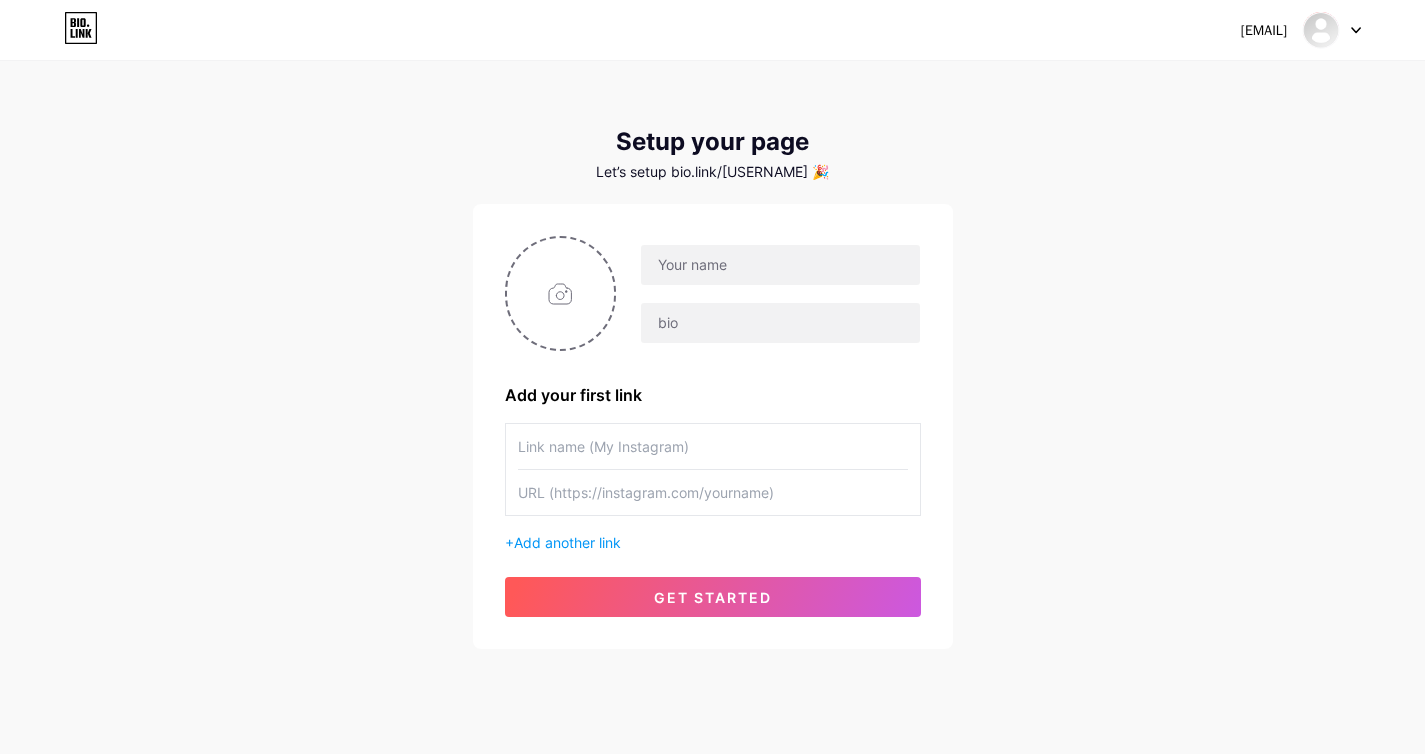 click on "bio.link/[USERNAME]" at bounding box center [713, 172] 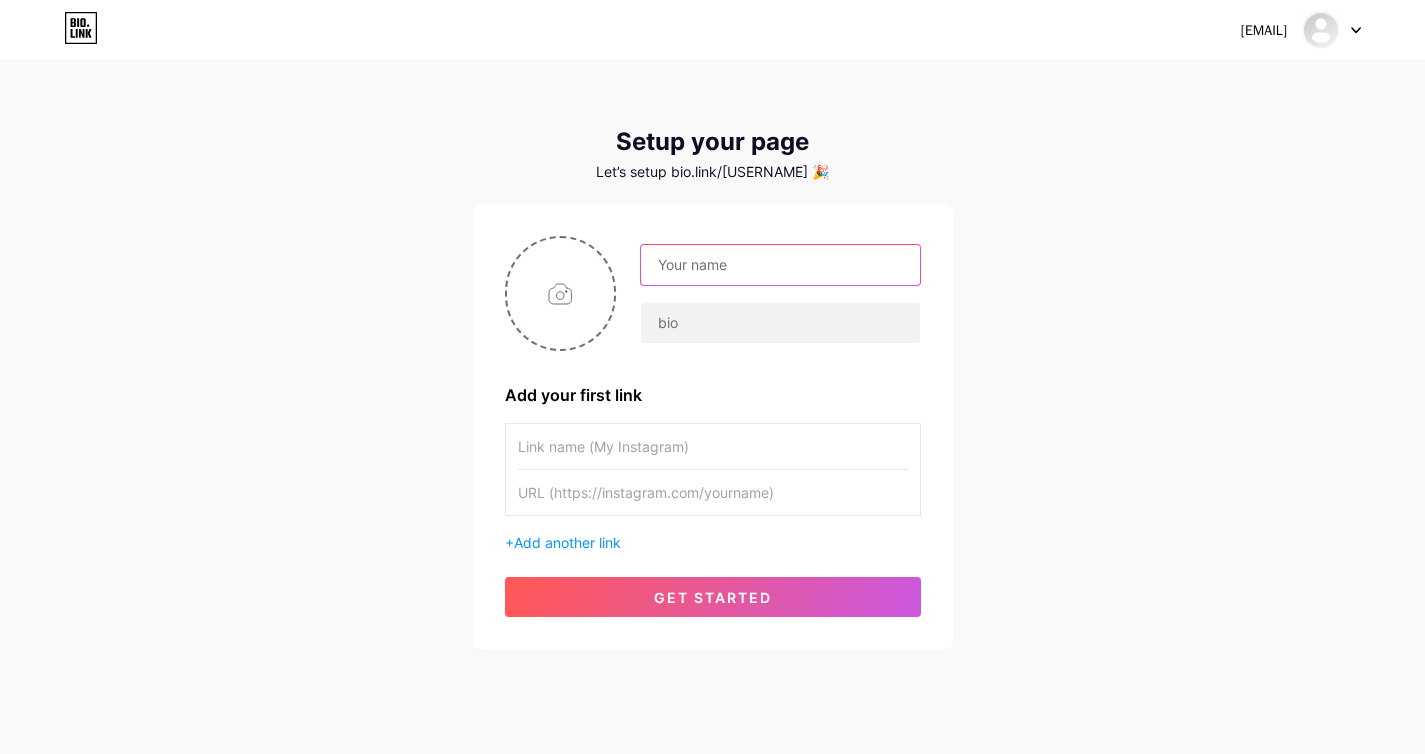 click at bounding box center (780, 265) 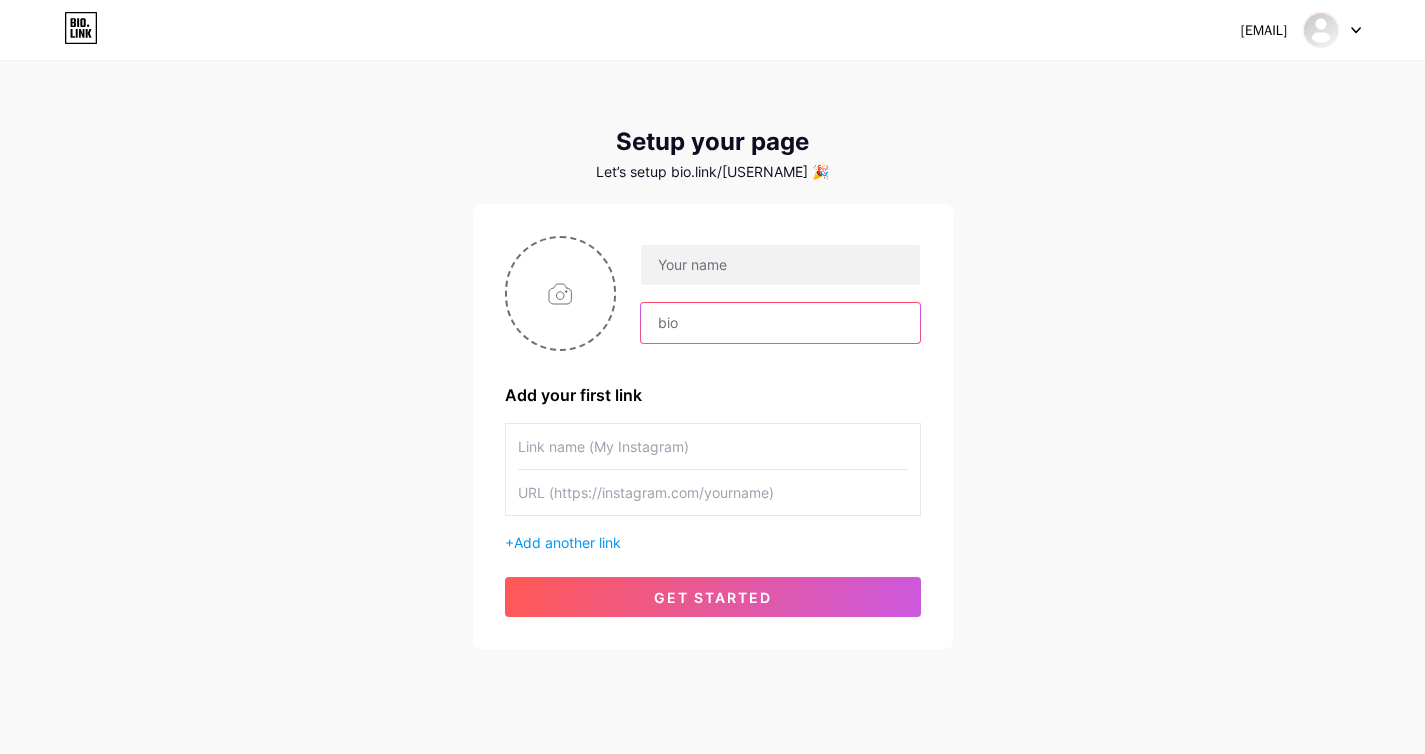 click at bounding box center [780, 323] 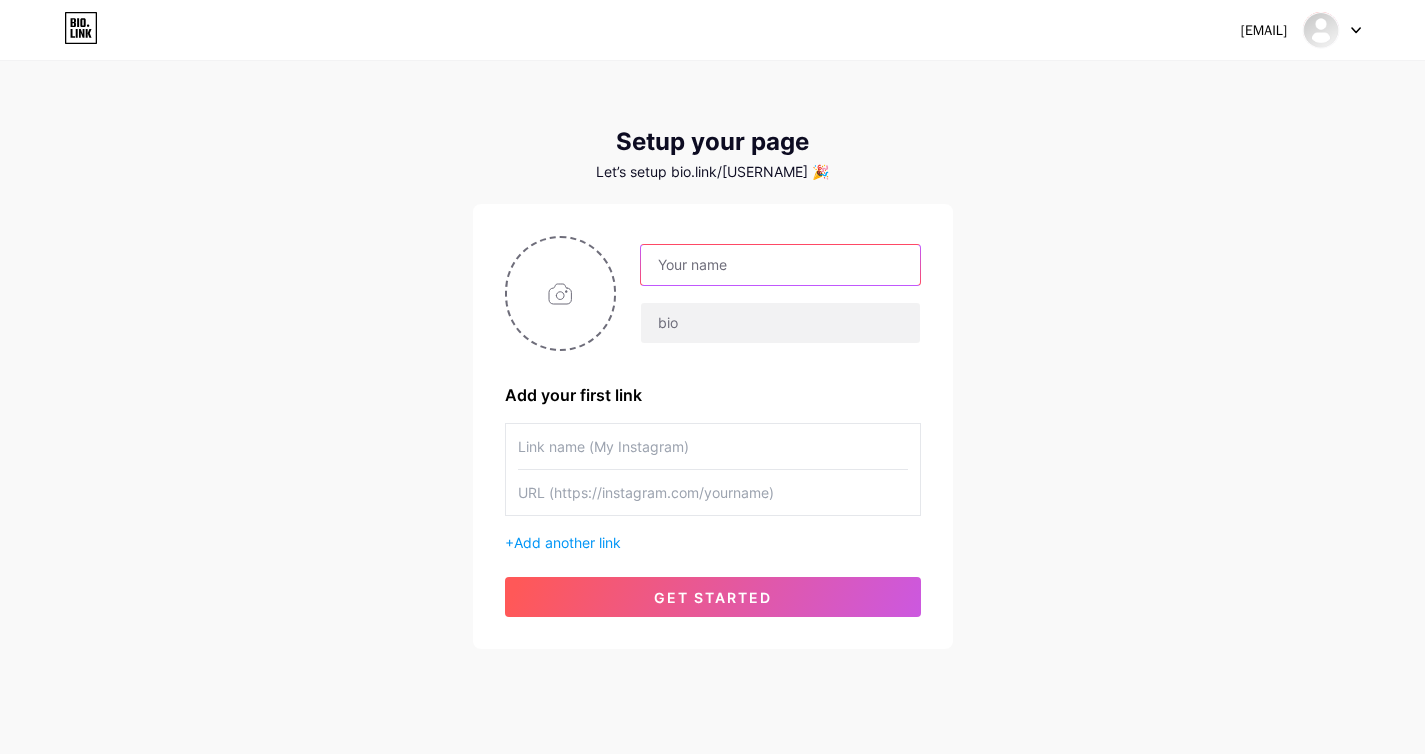 click at bounding box center (780, 265) 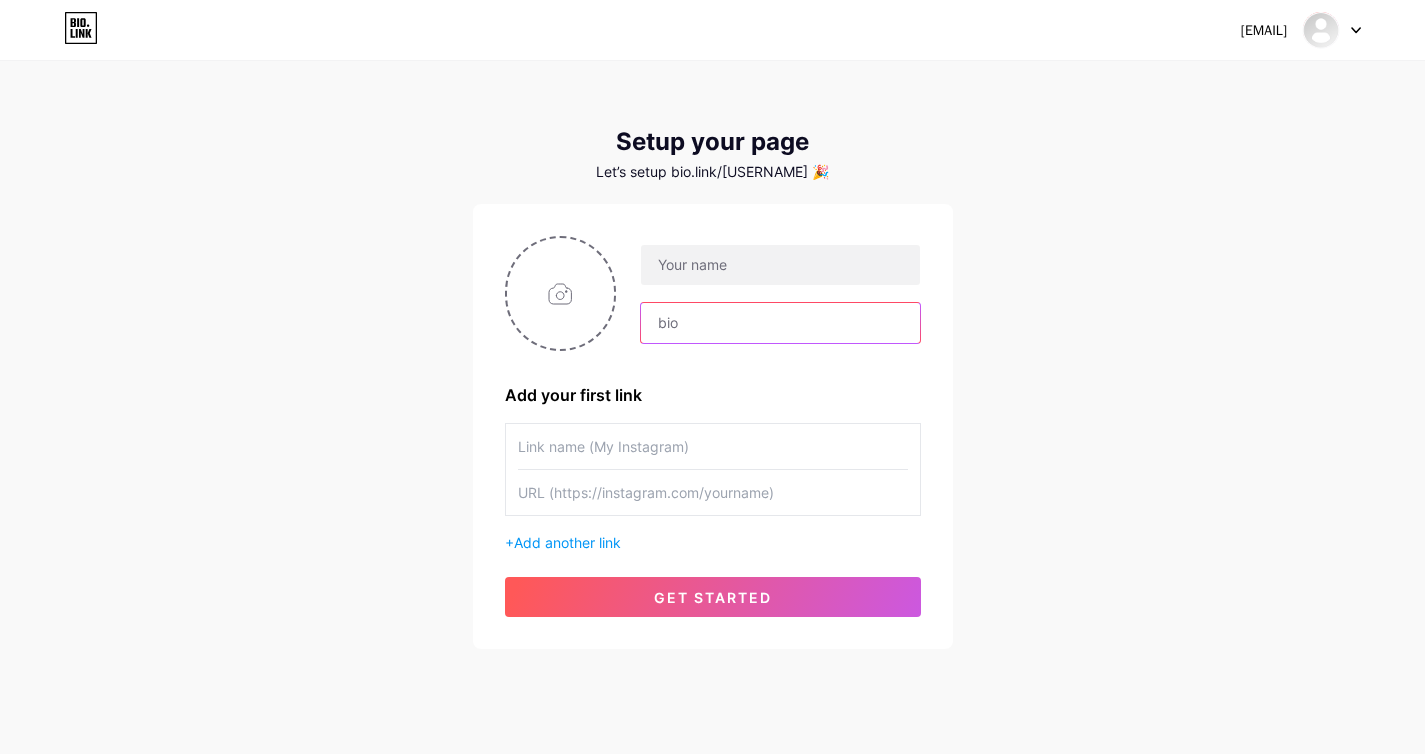 click at bounding box center [780, 323] 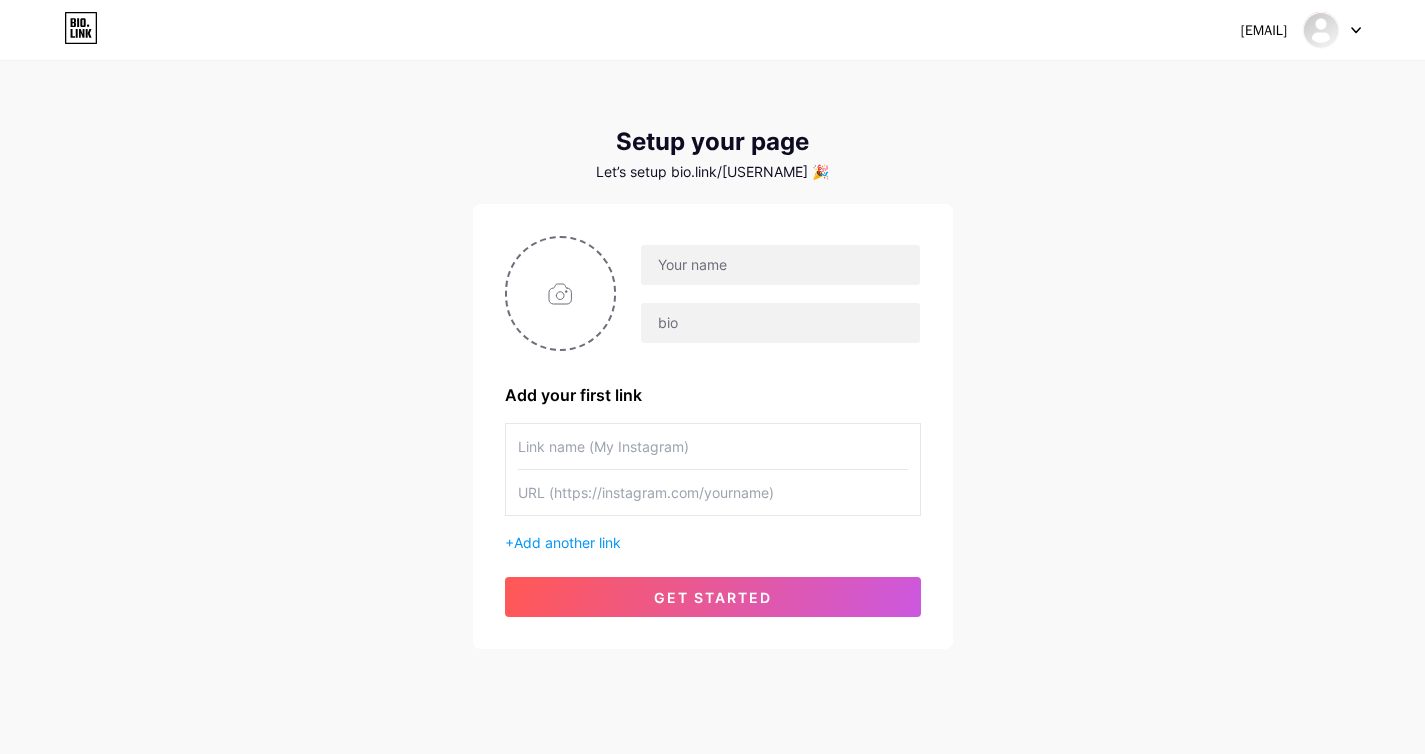 click on "Add your first link" at bounding box center [713, 395] 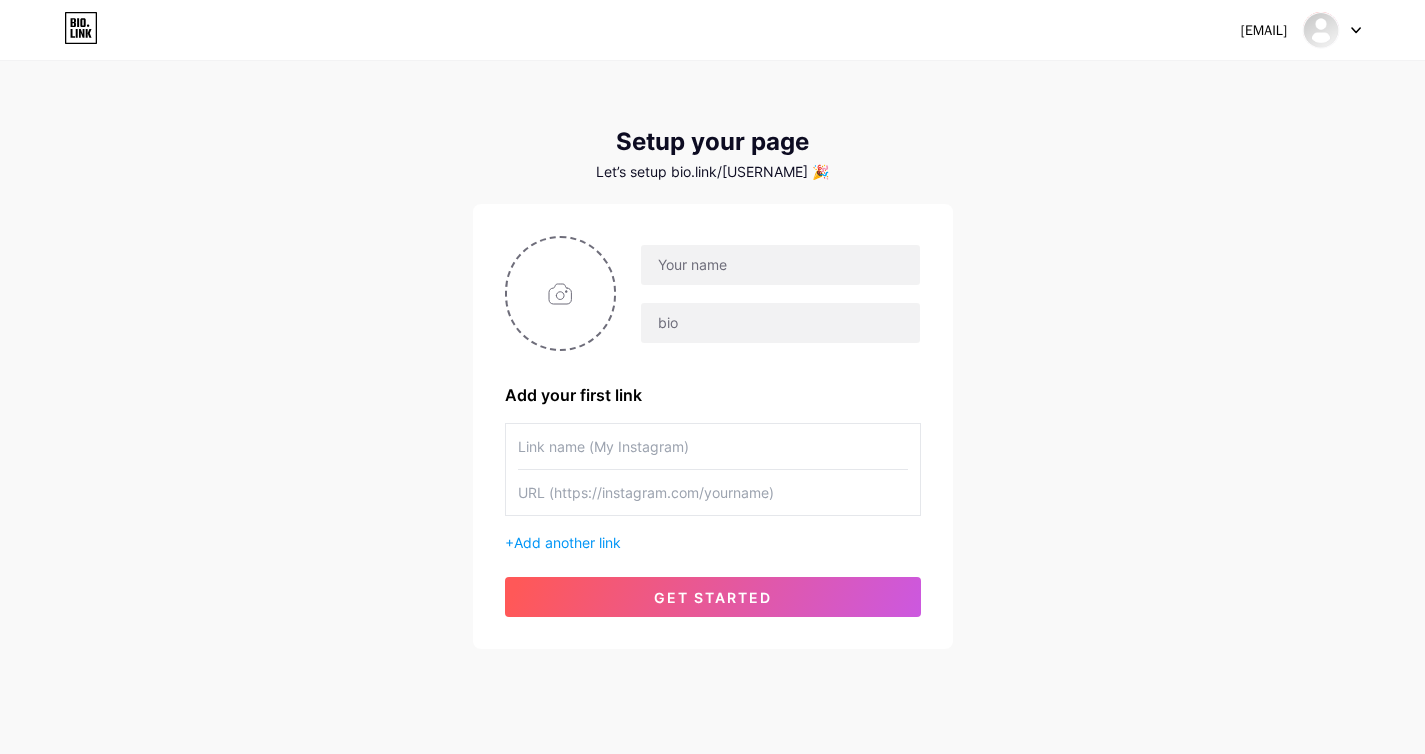 click at bounding box center (713, 492) 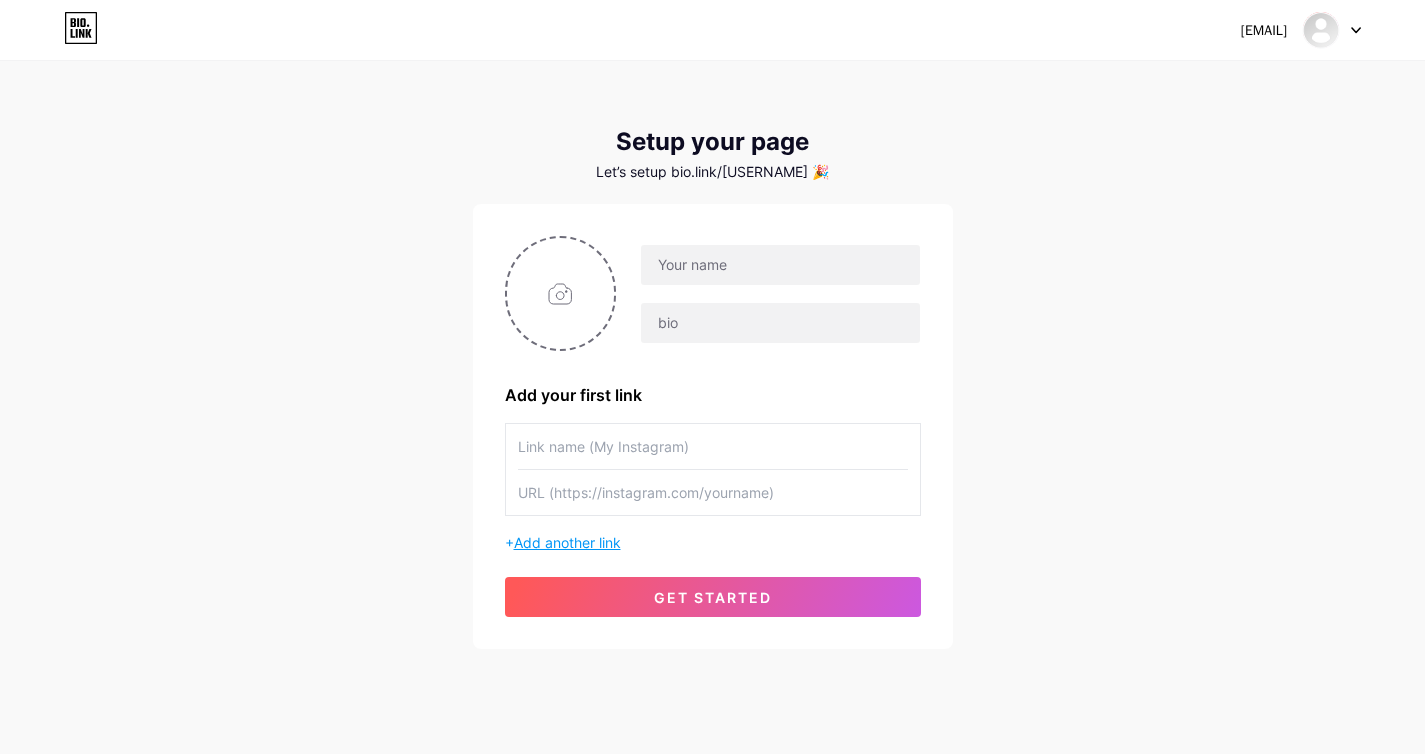 click on "Add another link" at bounding box center (567, 542) 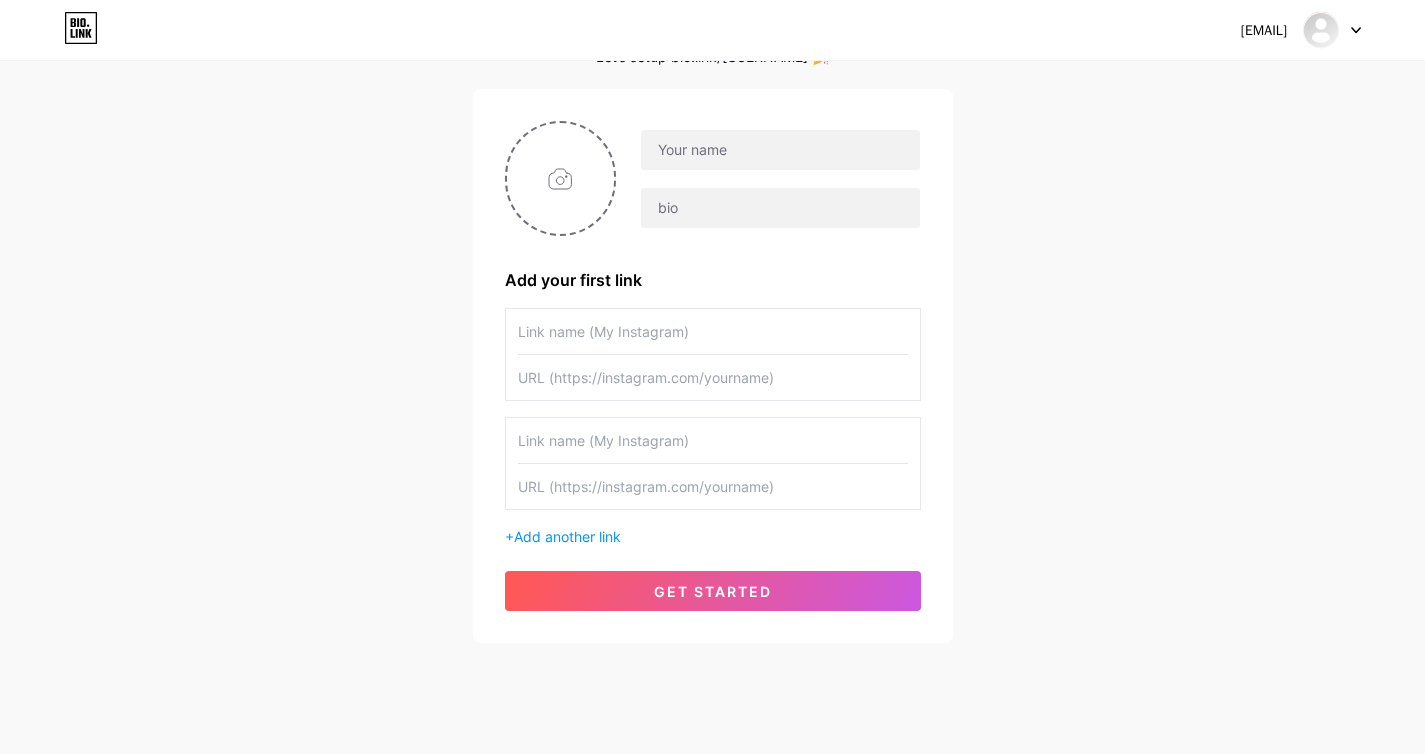 scroll, scrollTop: 116, scrollLeft: 0, axis: vertical 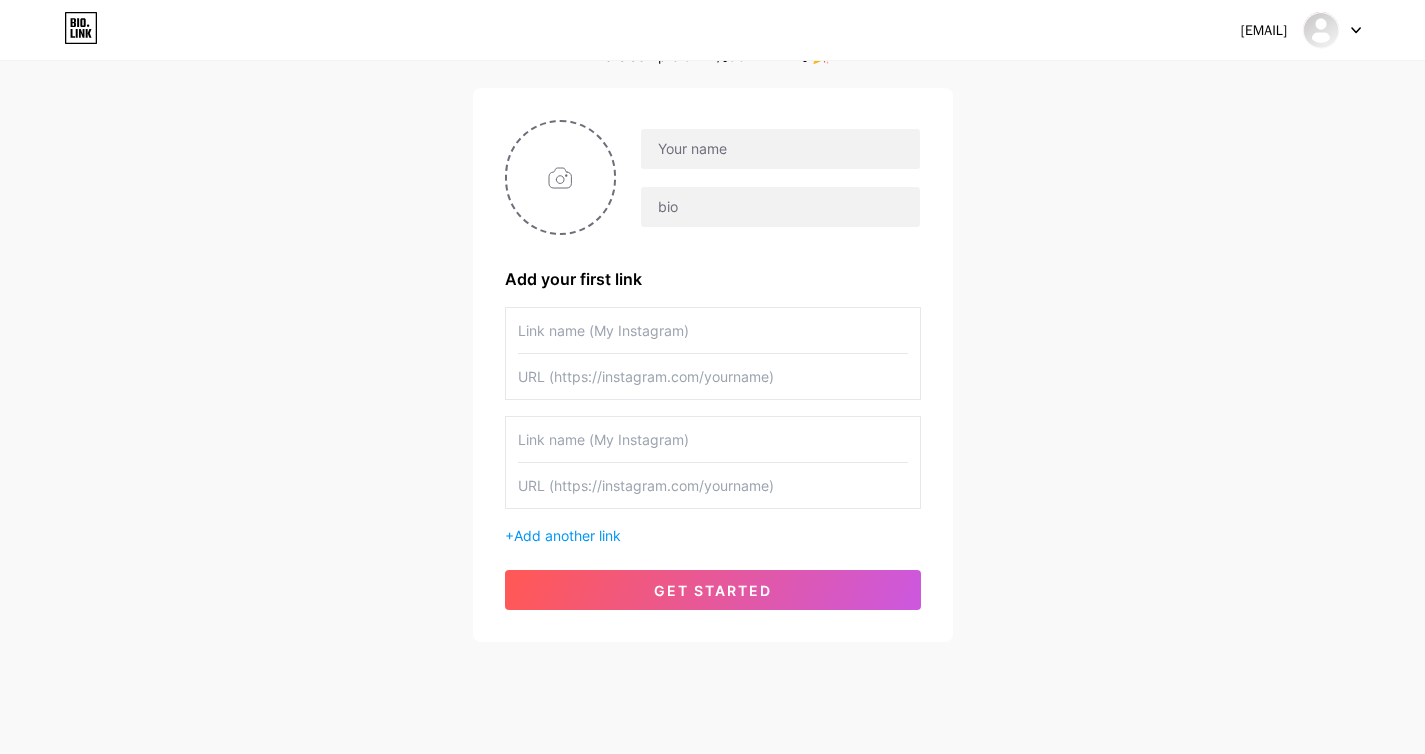 click at bounding box center [713, 439] 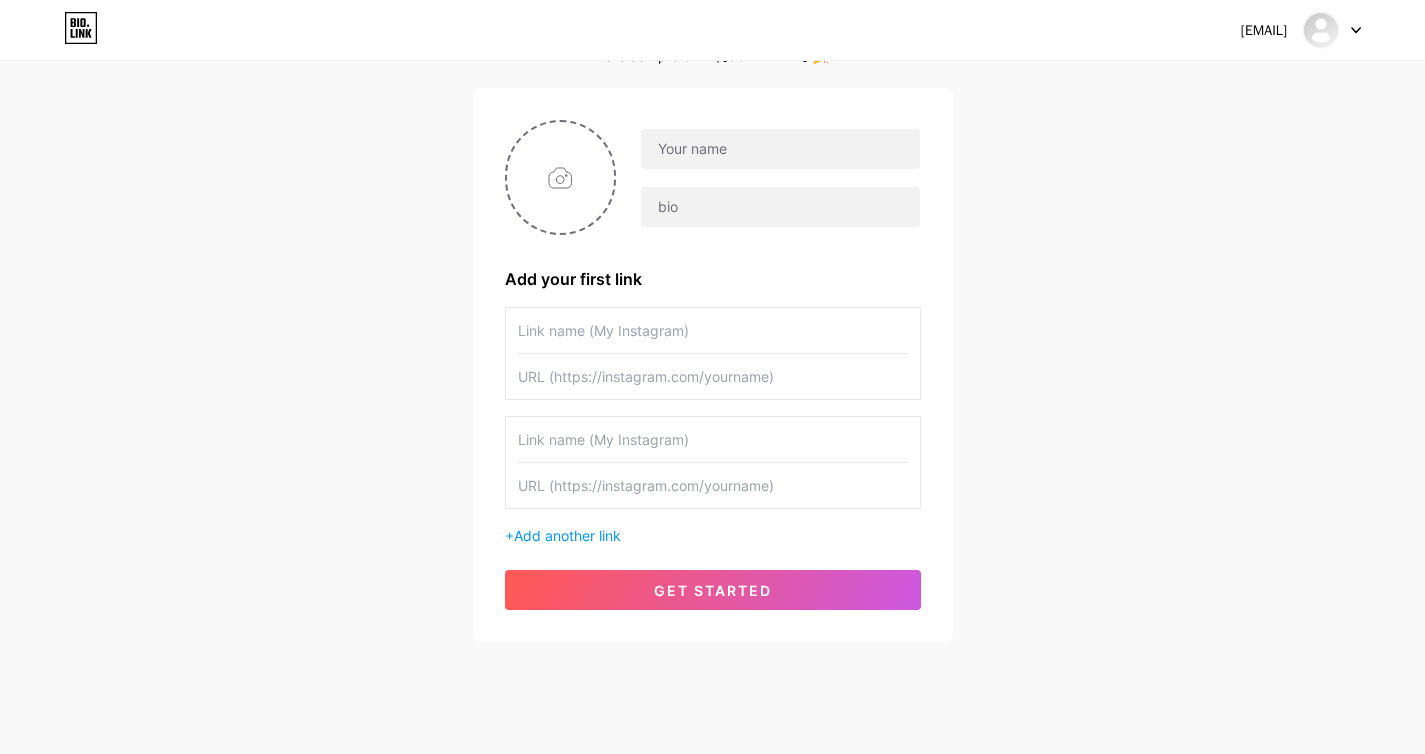 click on "+  Add another link" at bounding box center (713, 535) 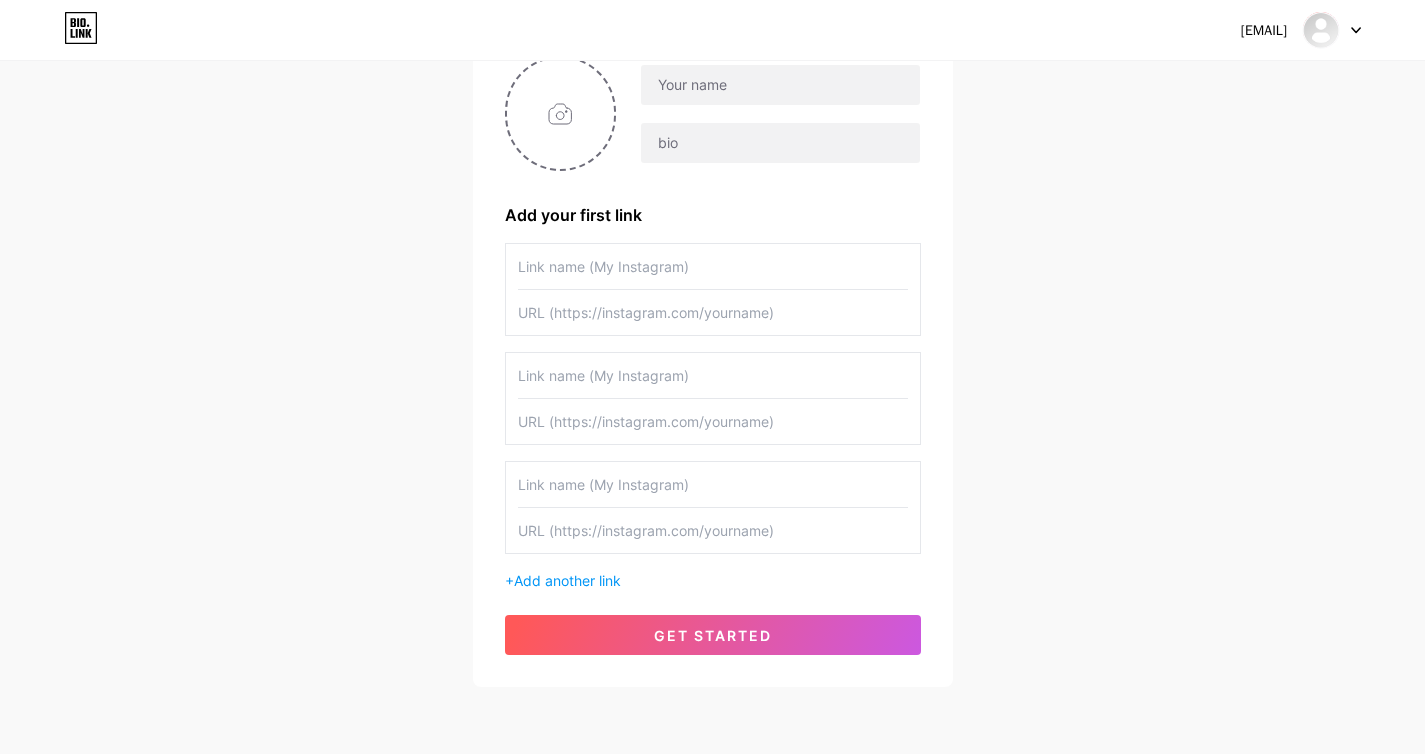 scroll, scrollTop: 184, scrollLeft: 0, axis: vertical 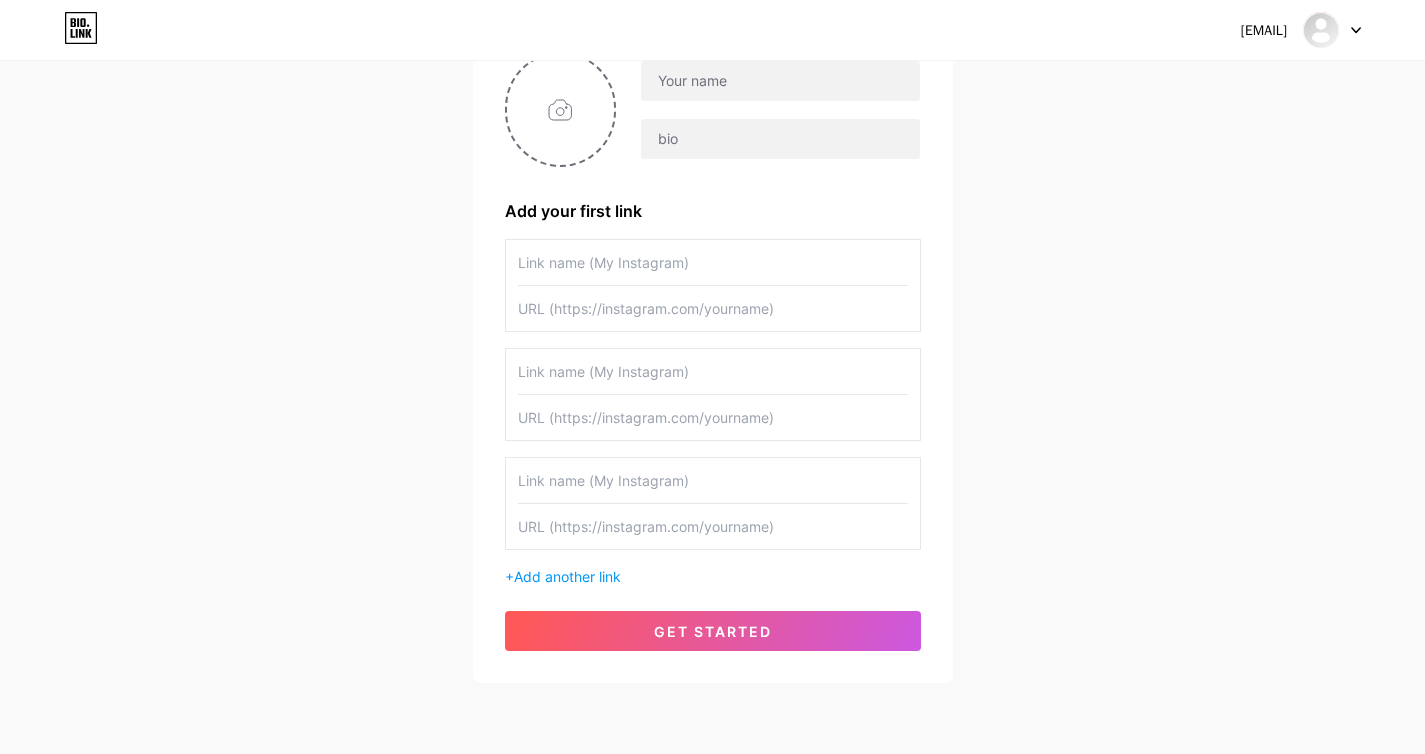click at bounding box center (713, 480) 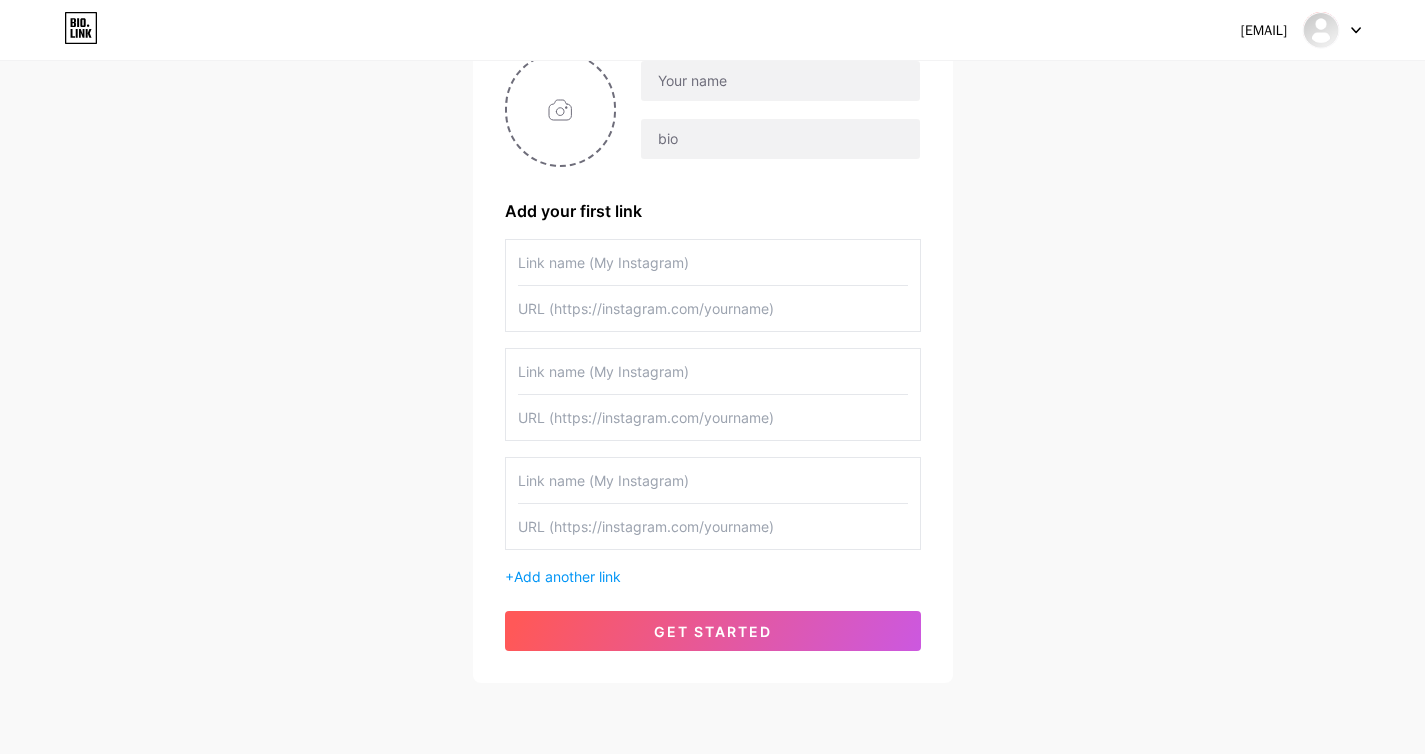 drag, startPoint x: 797, startPoint y: 484, endPoint x: 632, endPoint y: 518, distance: 168.46661 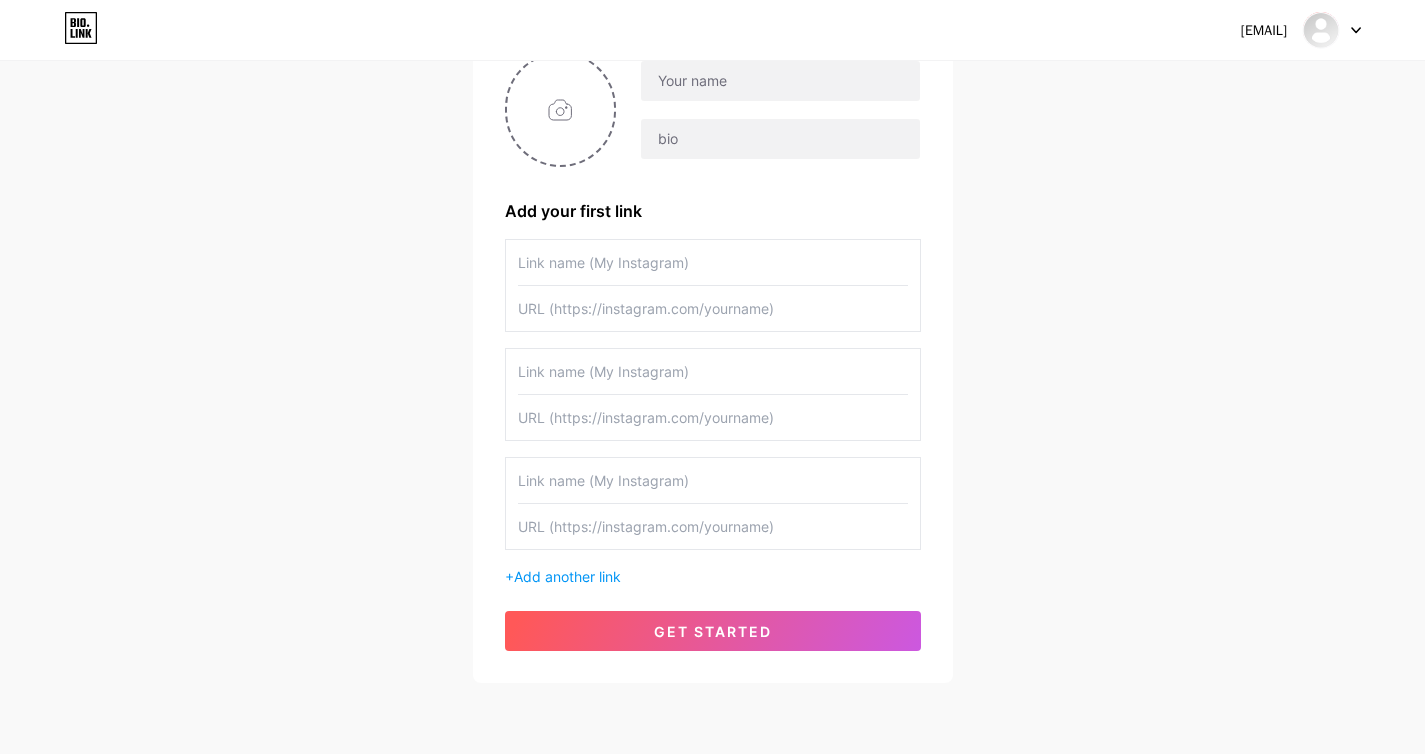 click at bounding box center [713, 503] 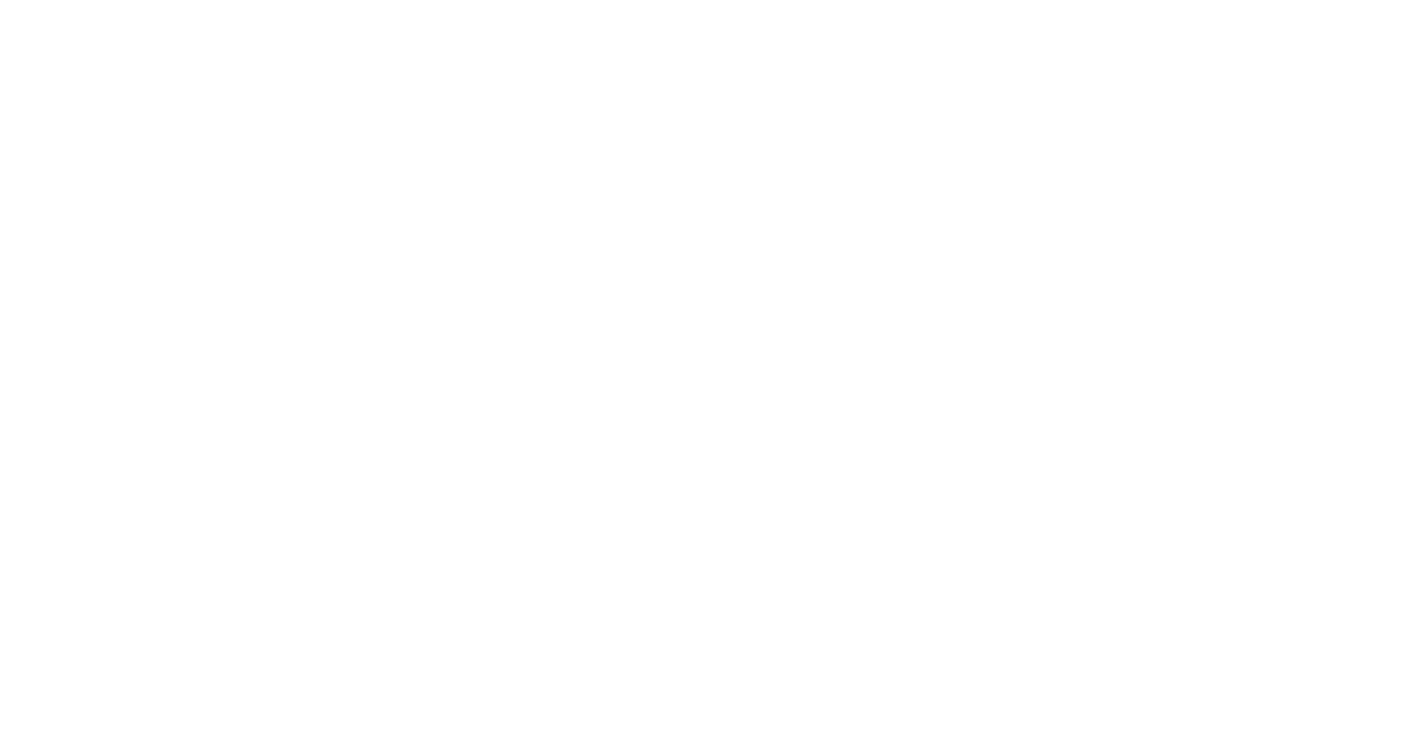 scroll, scrollTop: 0, scrollLeft: 0, axis: both 